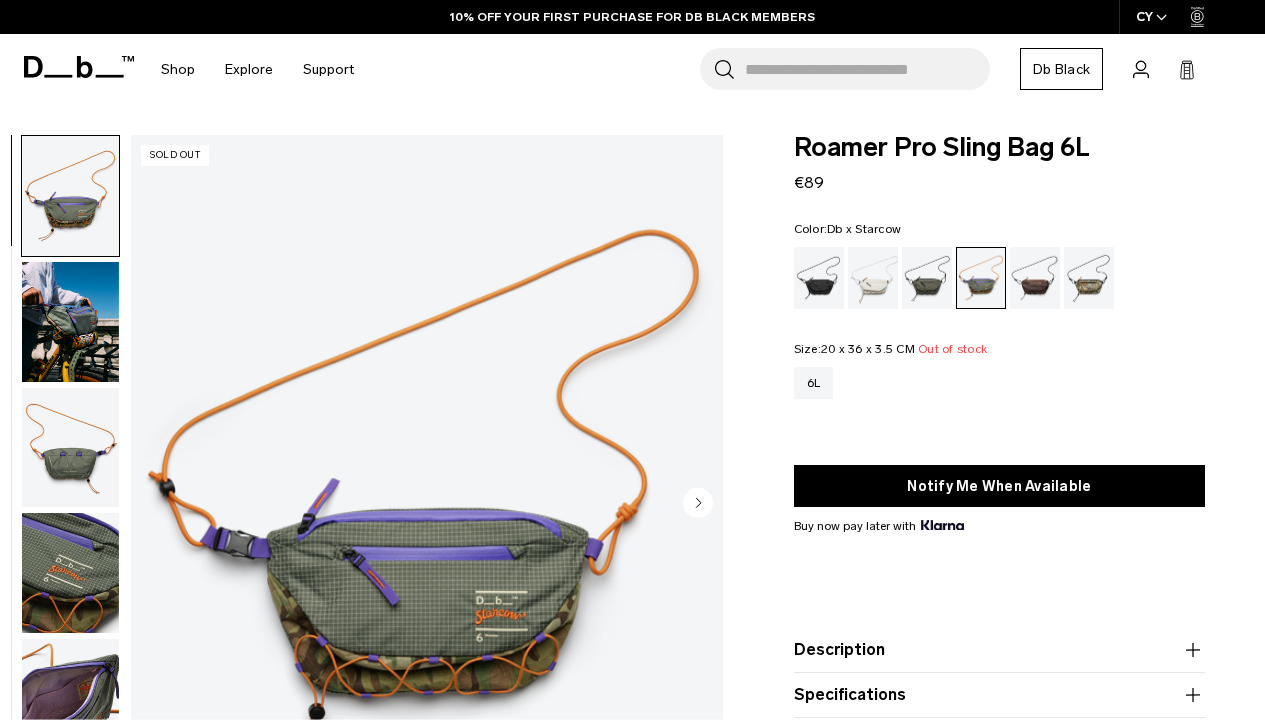 scroll, scrollTop: 0, scrollLeft: 0, axis: both 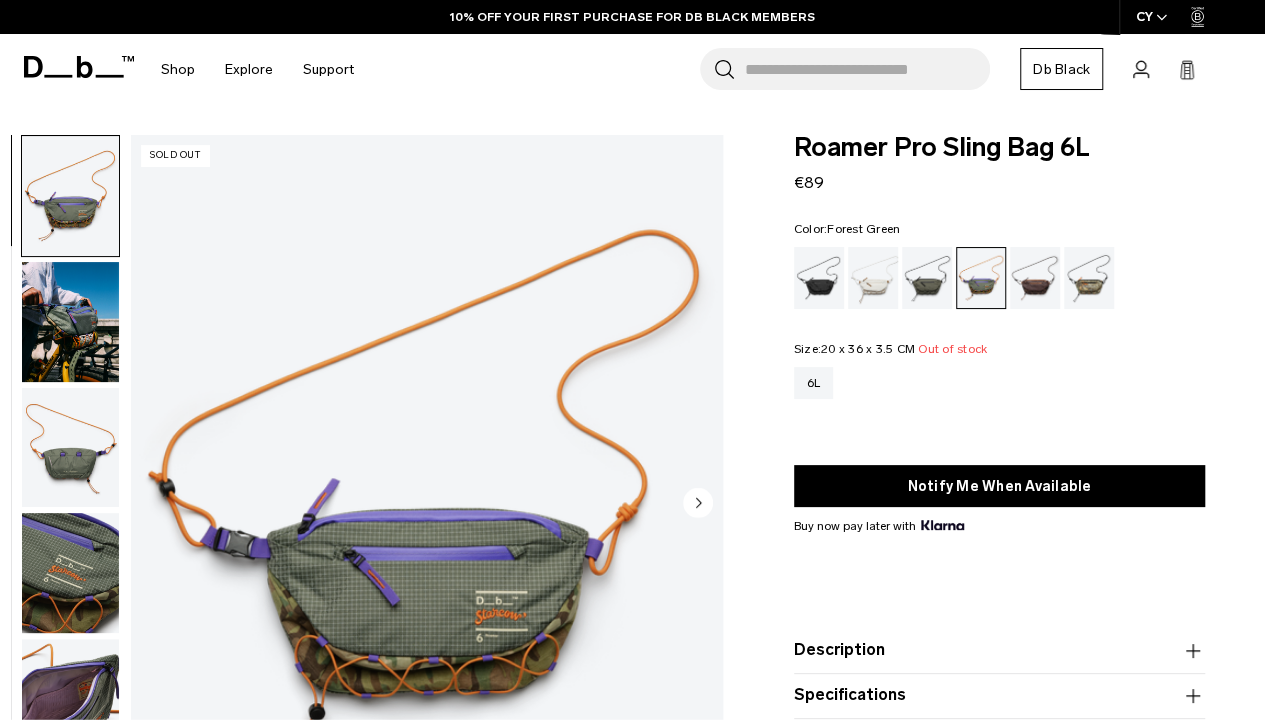 click at bounding box center (927, 278) 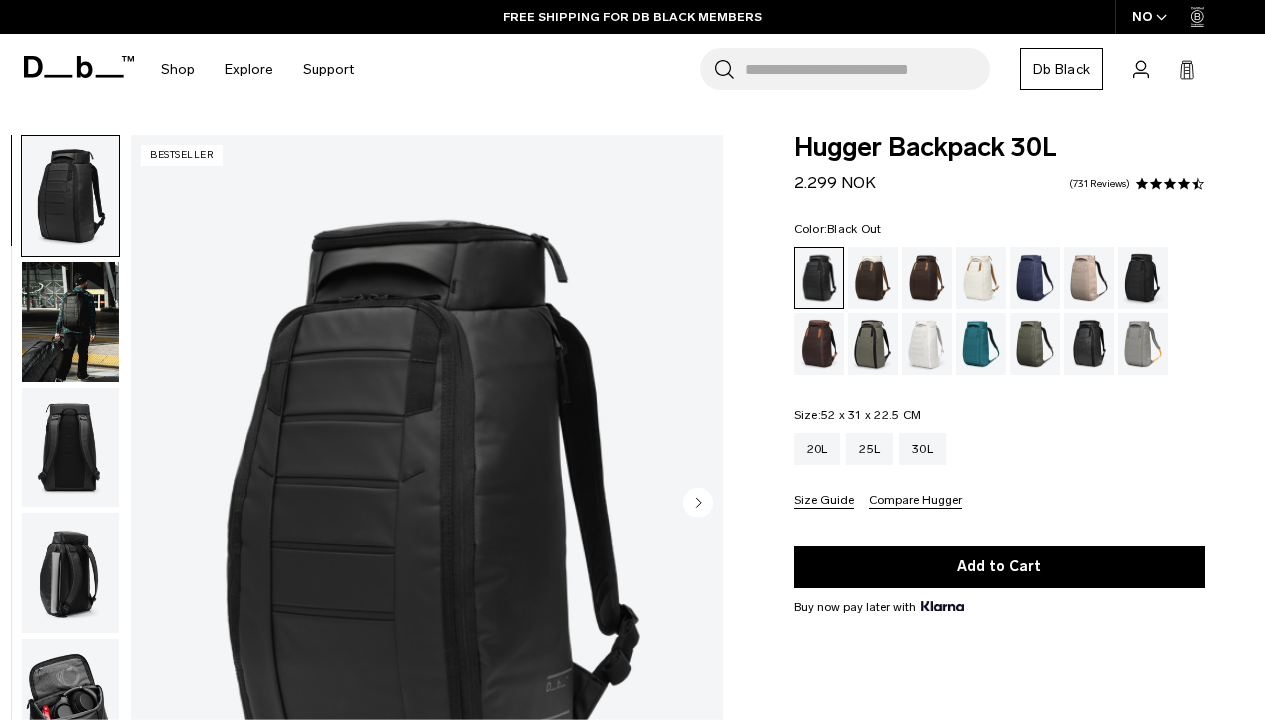 scroll, scrollTop: 0, scrollLeft: 0, axis: both 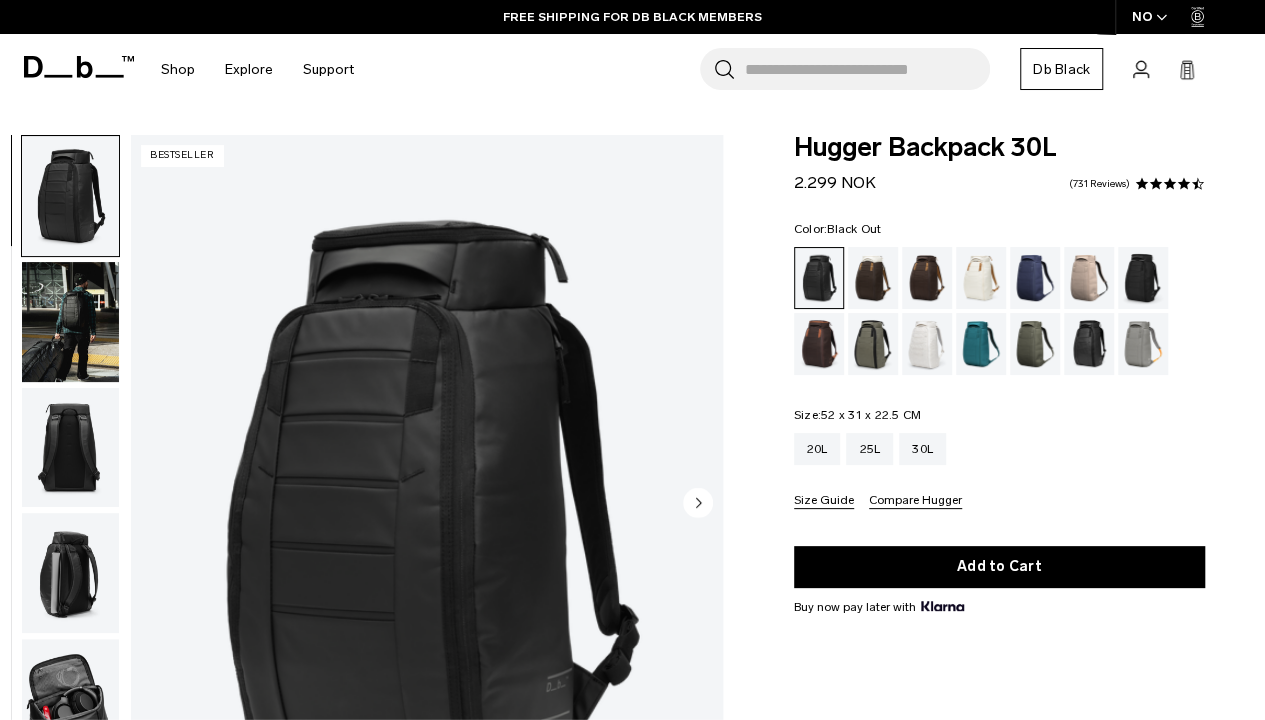 click at bounding box center [70, 448] 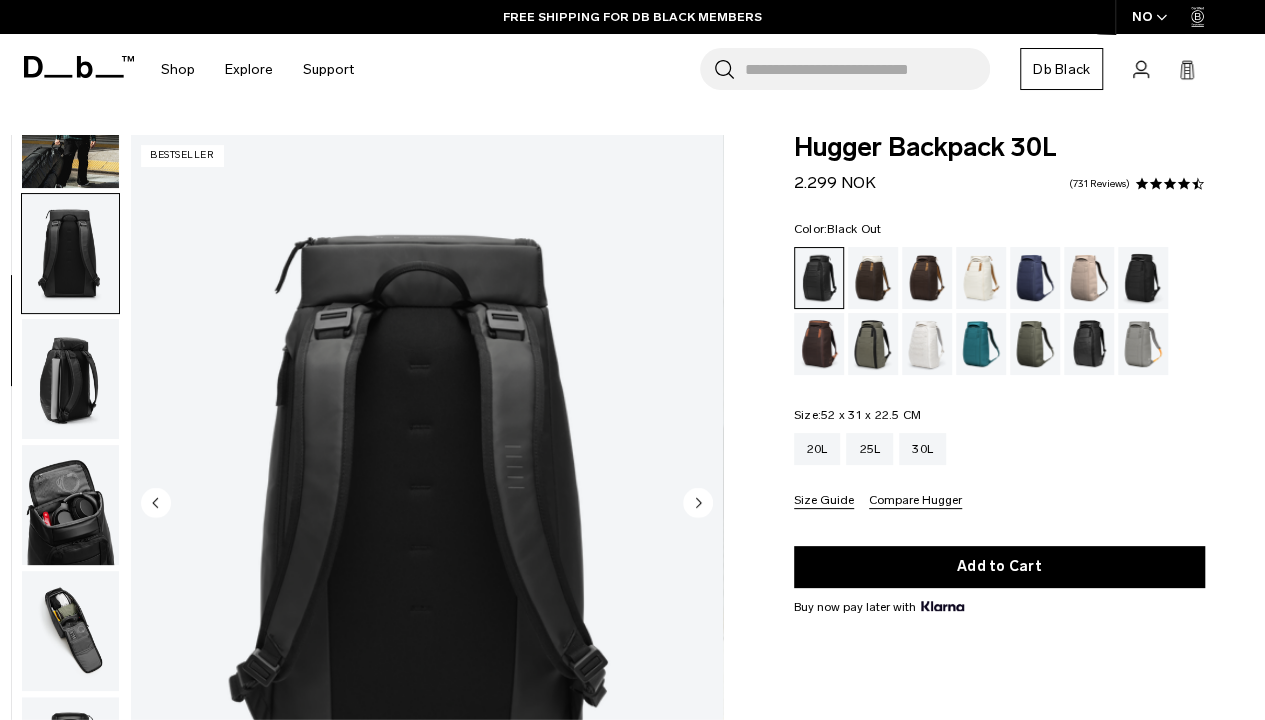 scroll, scrollTop: 252, scrollLeft: 0, axis: vertical 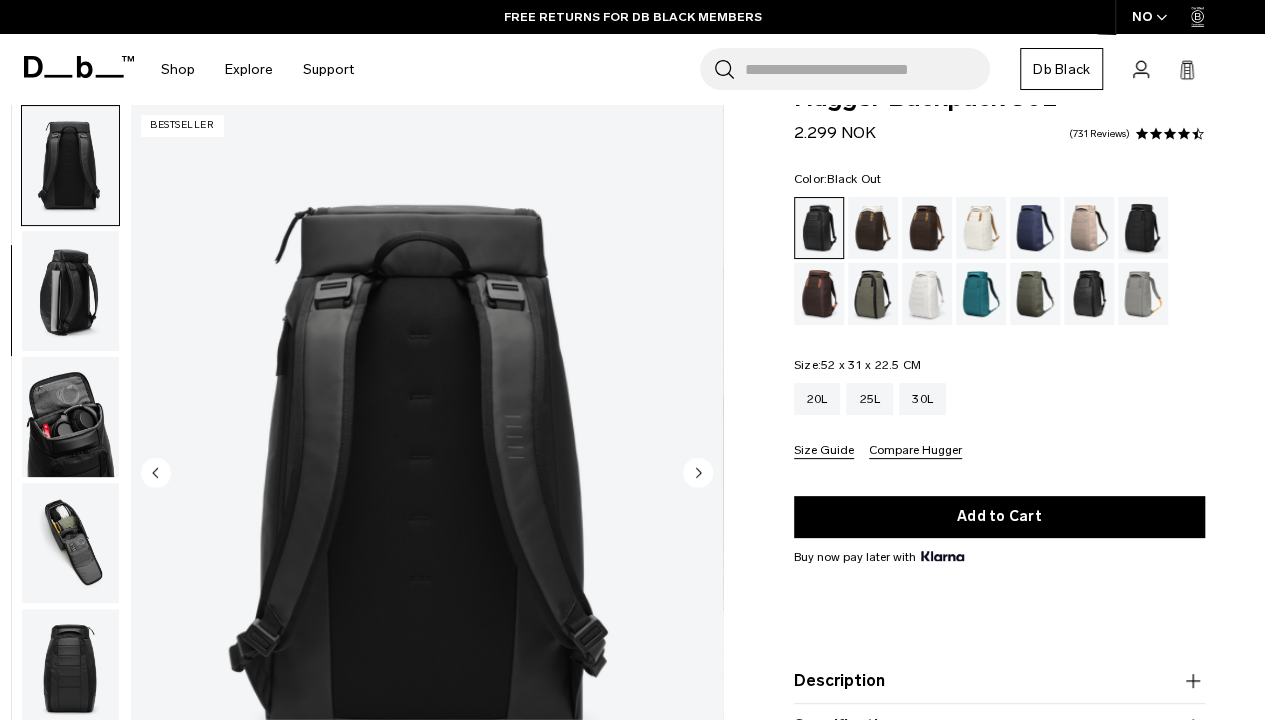 click on "Compare Hugger" at bounding box center [915, 451] 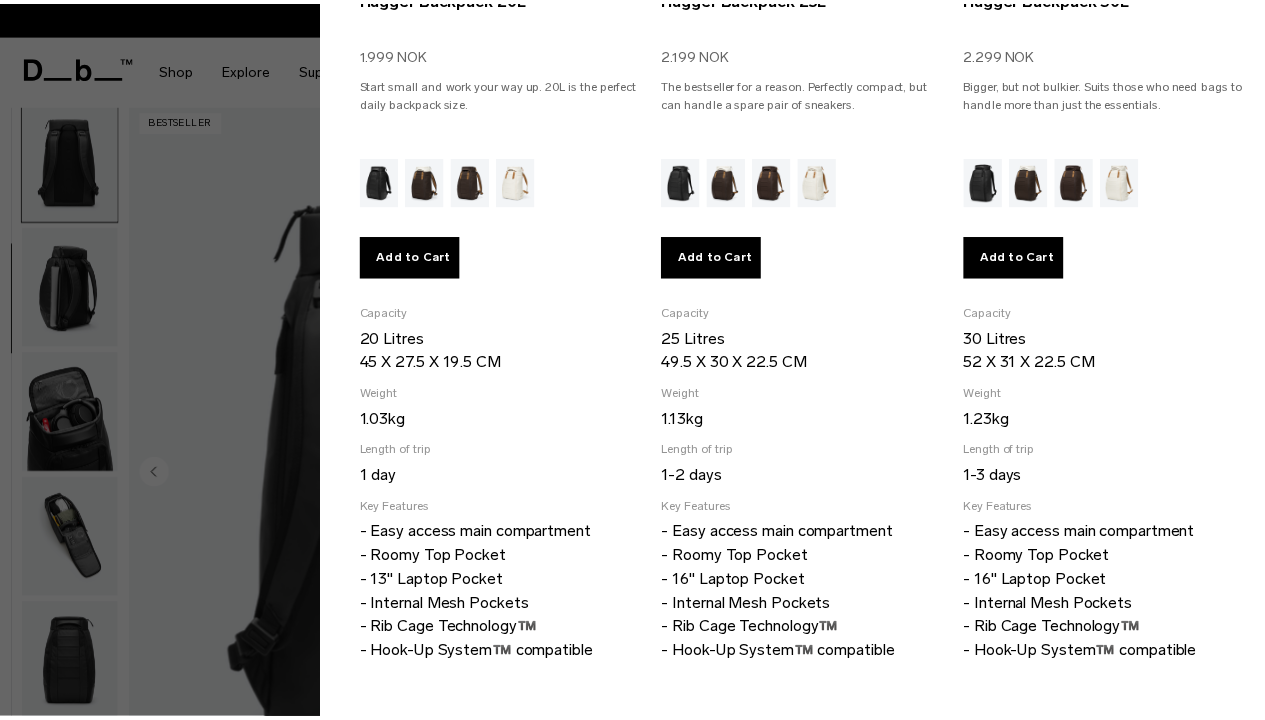 scroll, scrollTop: 518, scrollLeft: 0, axis: vertical 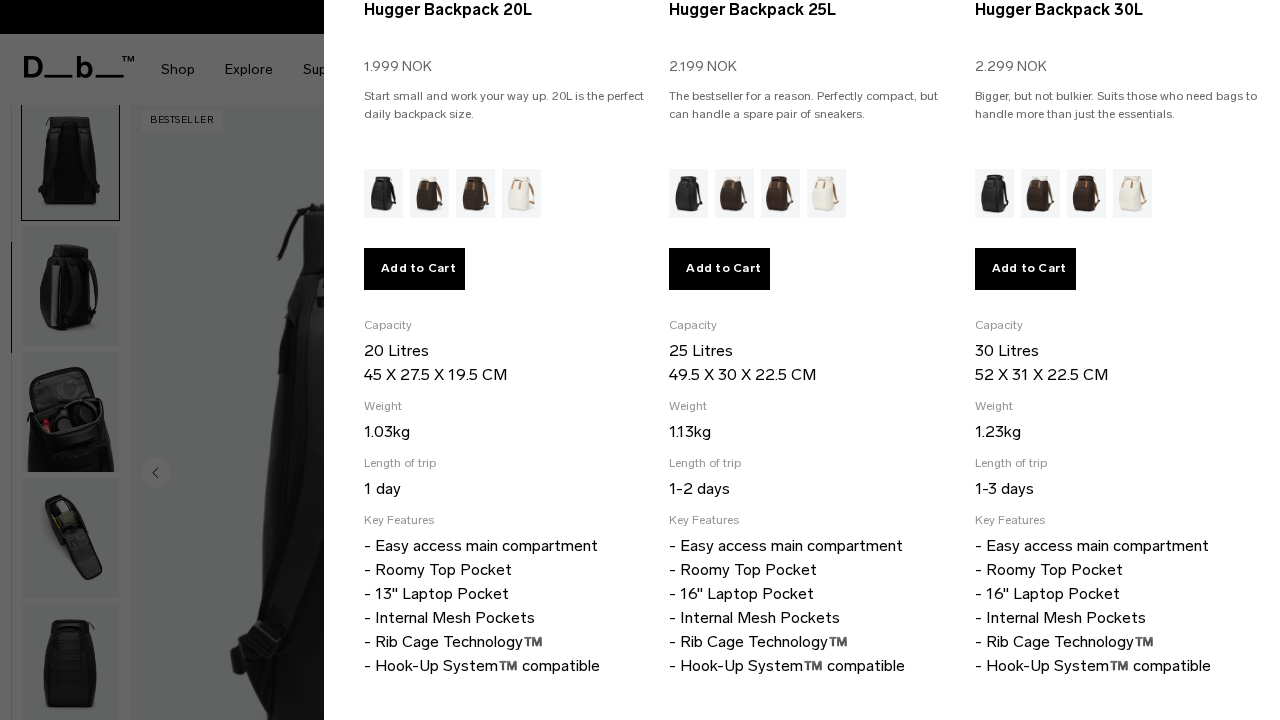 click at bounding box center [640, 360] 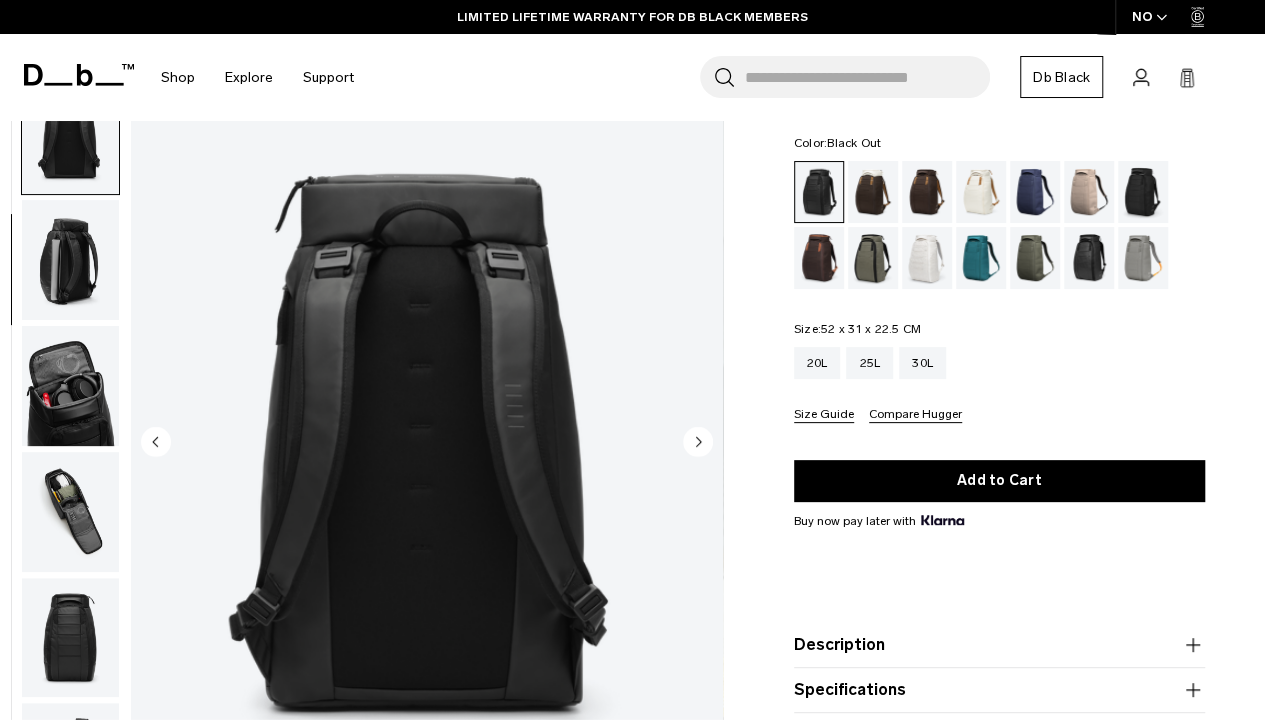 scroll, scrollTop: 79, scrollLeft: 0, axis: vertical 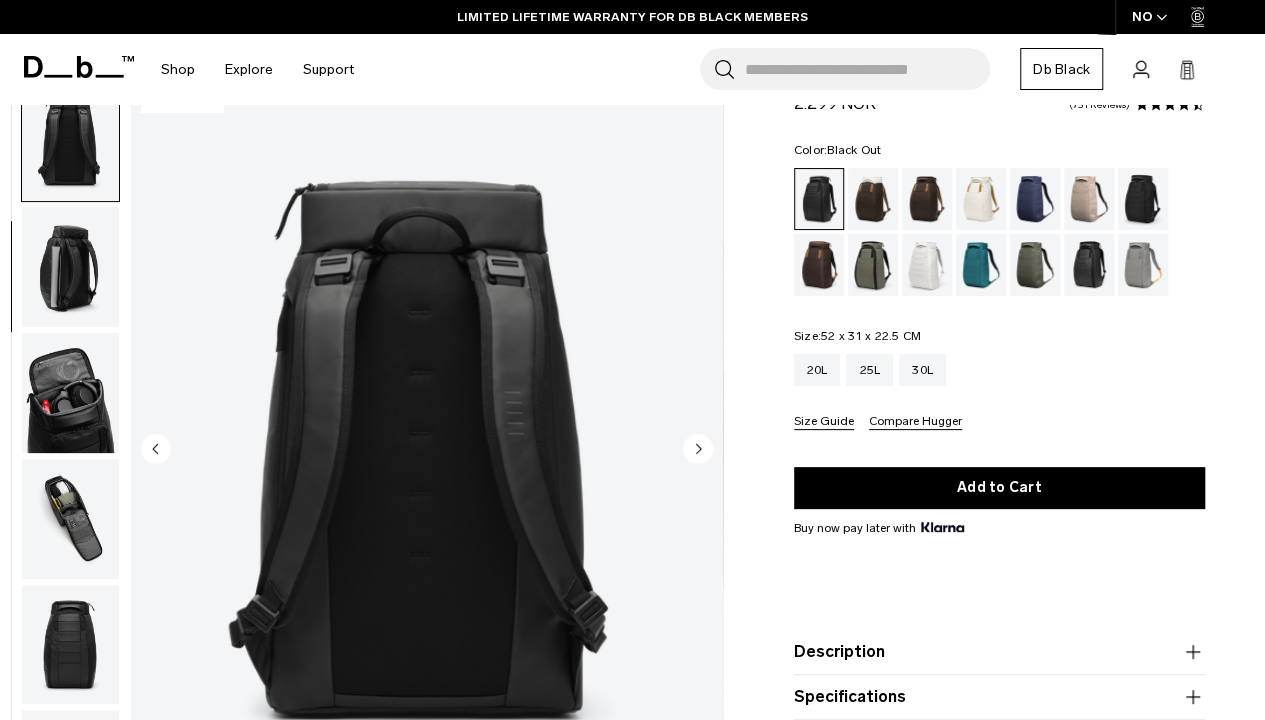 click 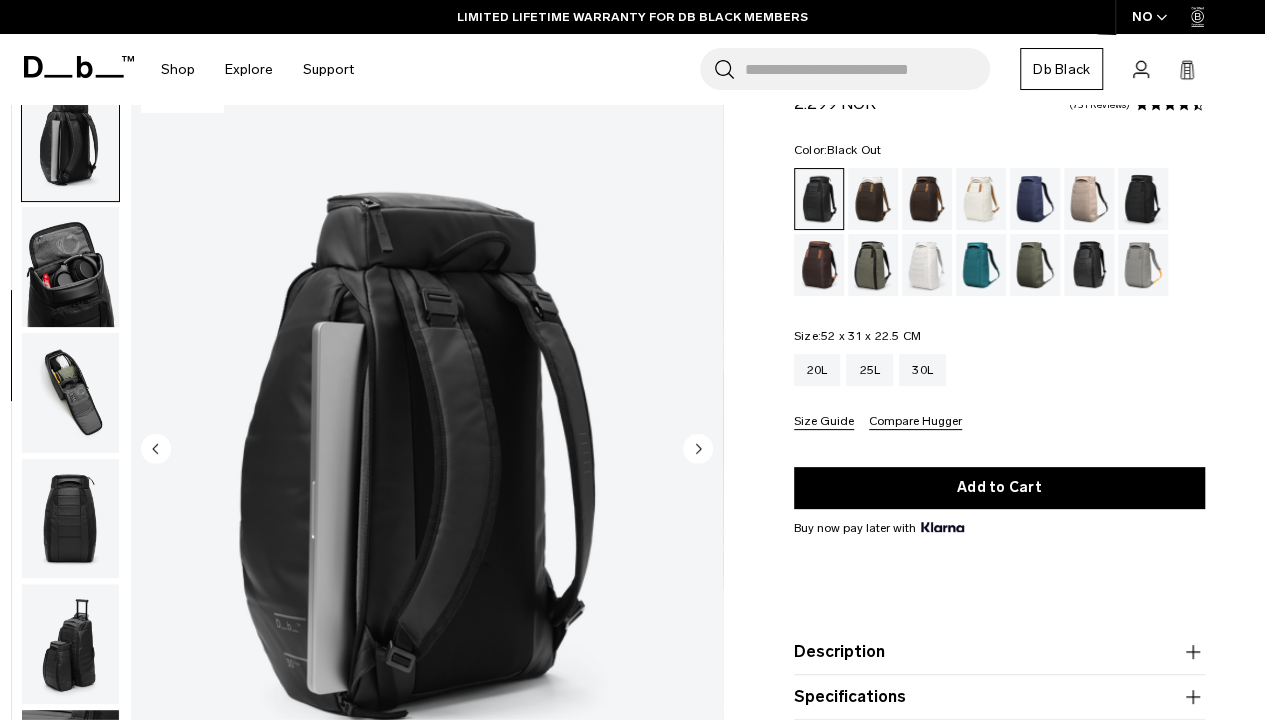 click 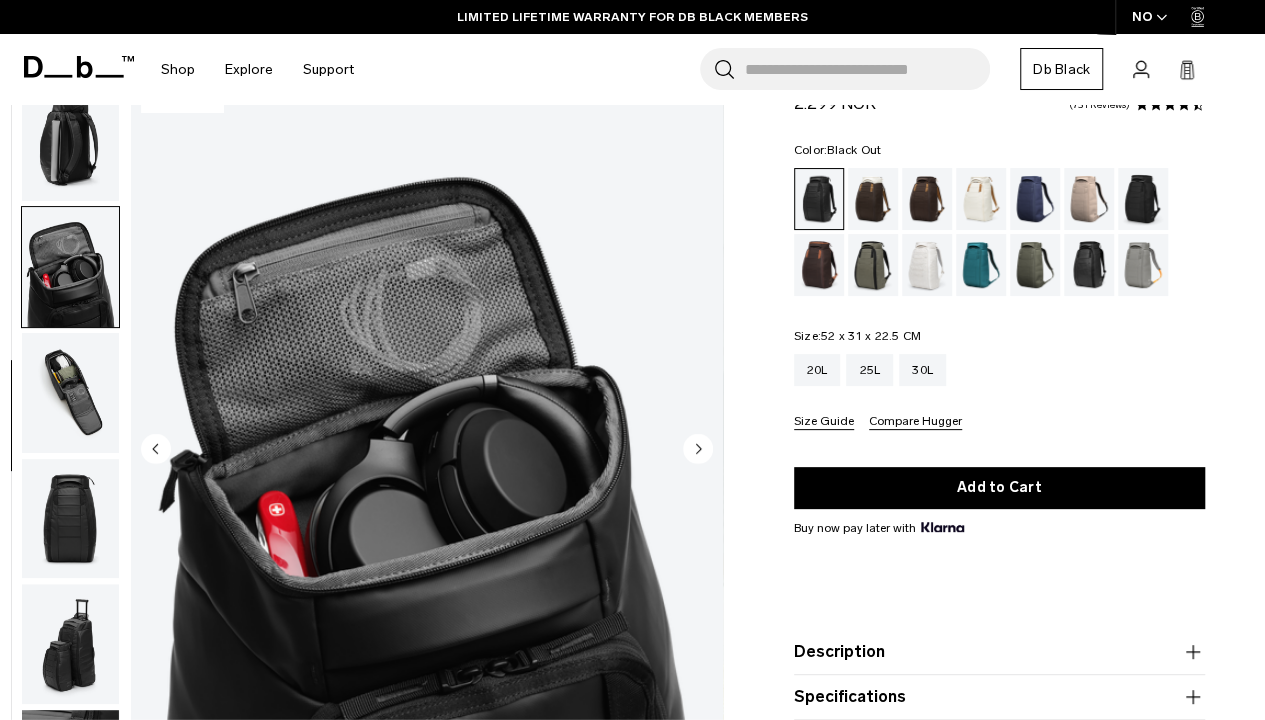 scroll, scrollTop: 504, scrollLeft: 0, axis: vertical 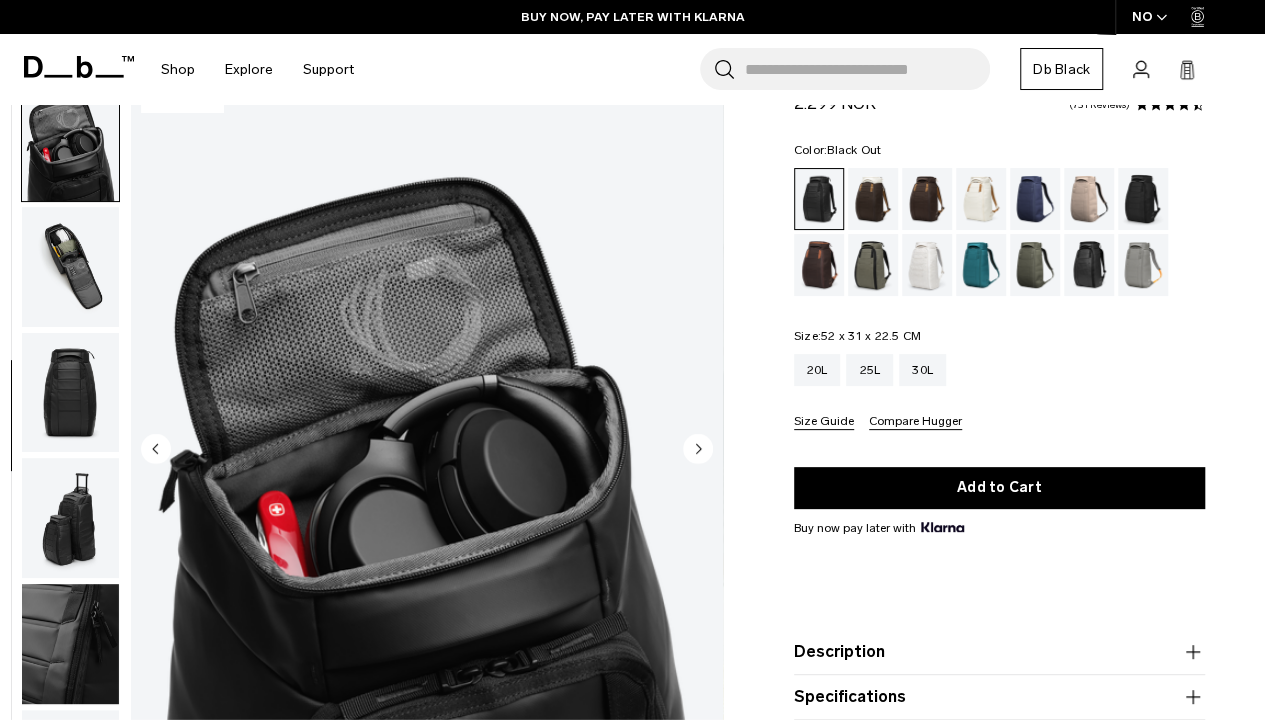 click 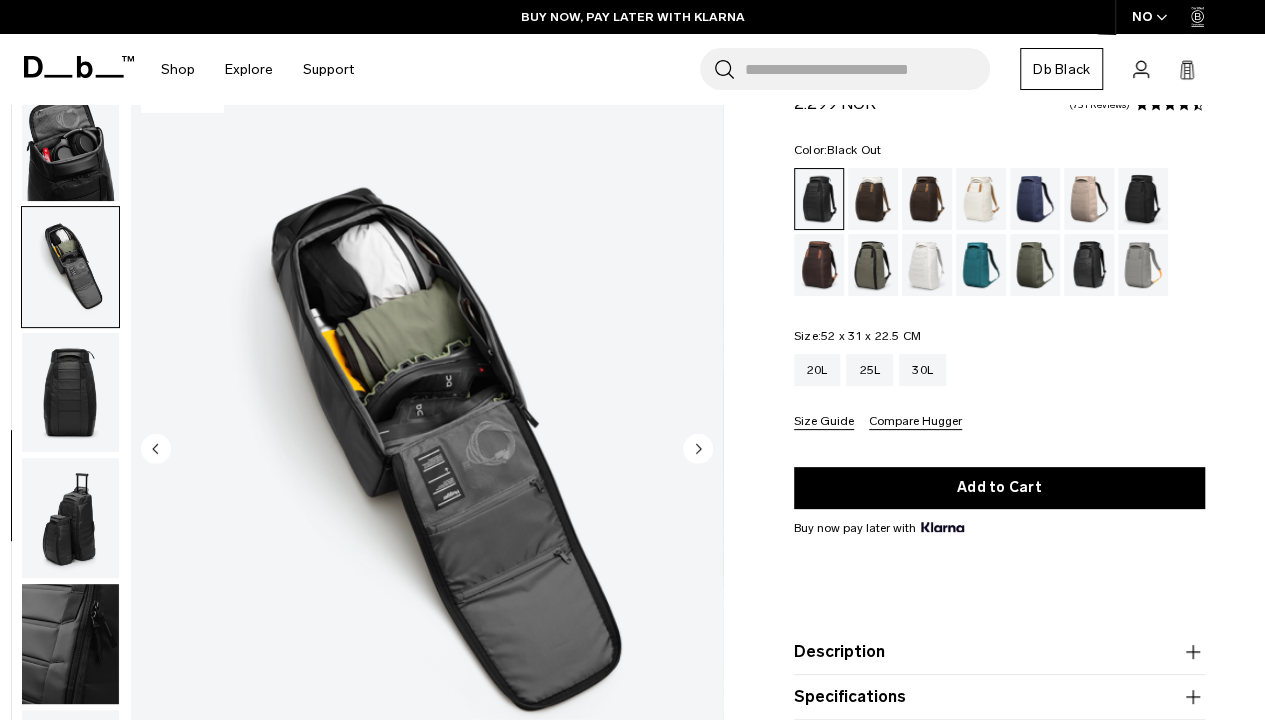 scroll, scrollTop: 516, scrollLeft: 0, axis: vertical 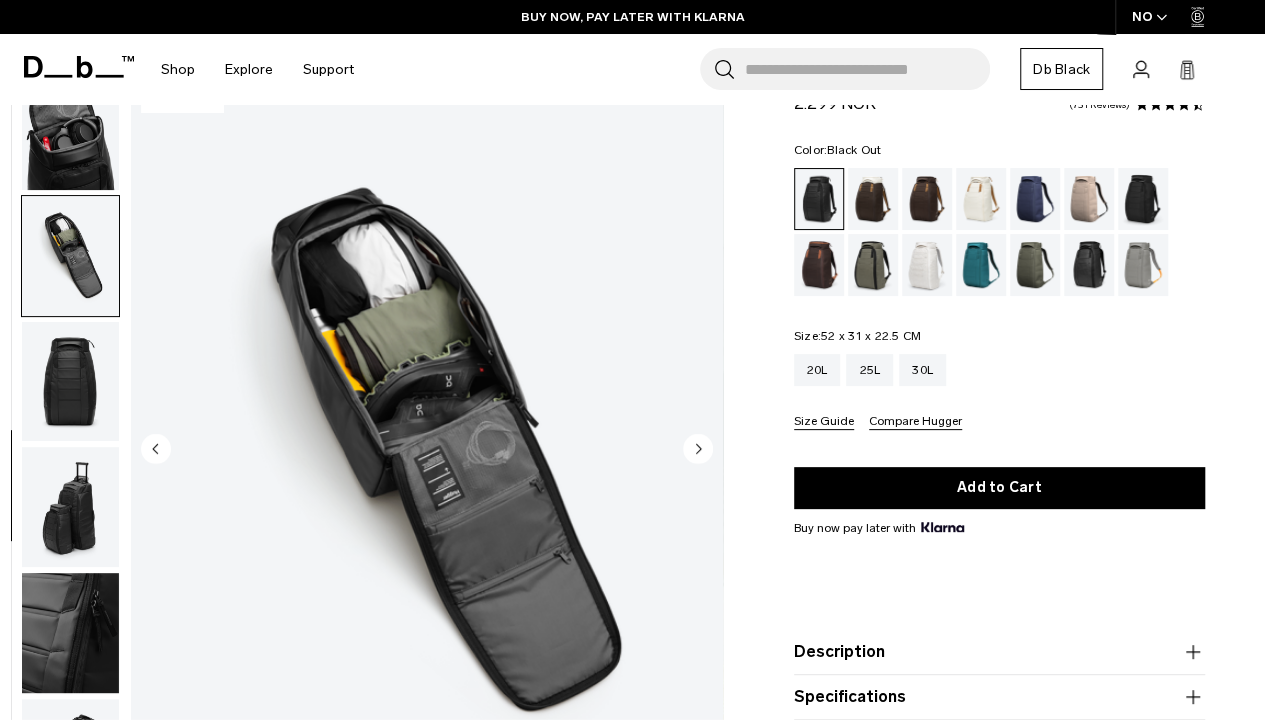 click 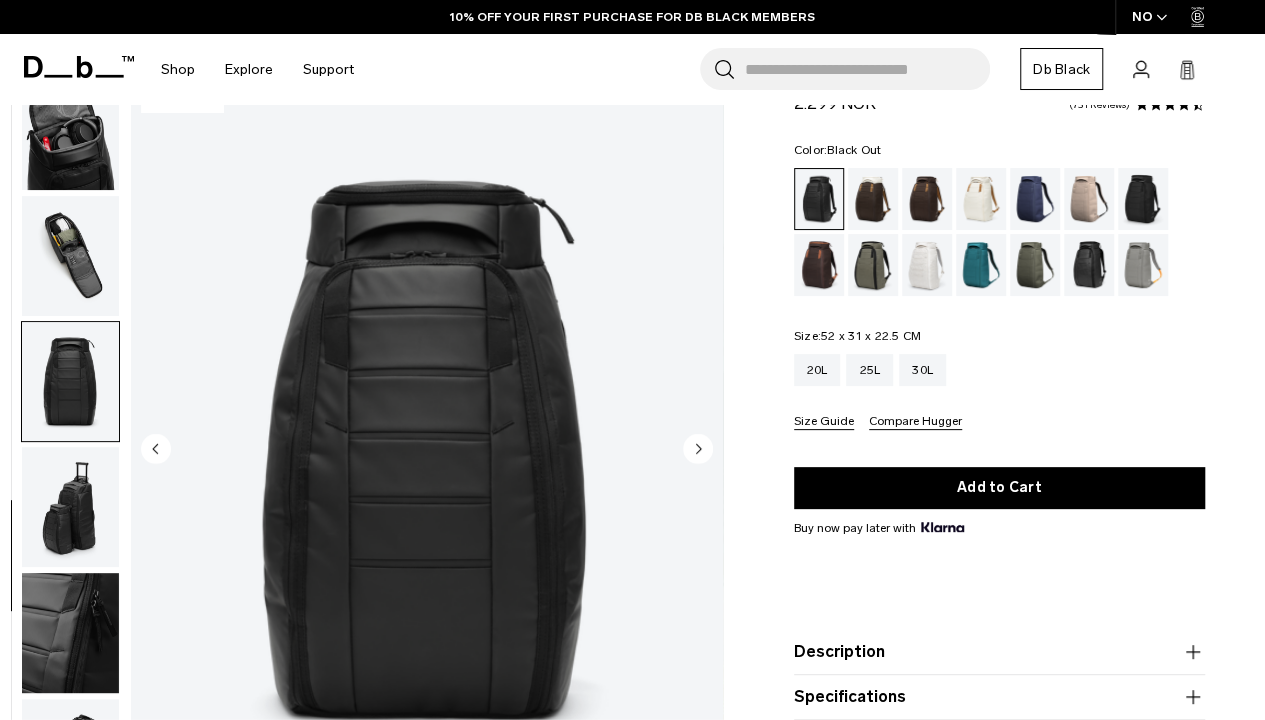 click 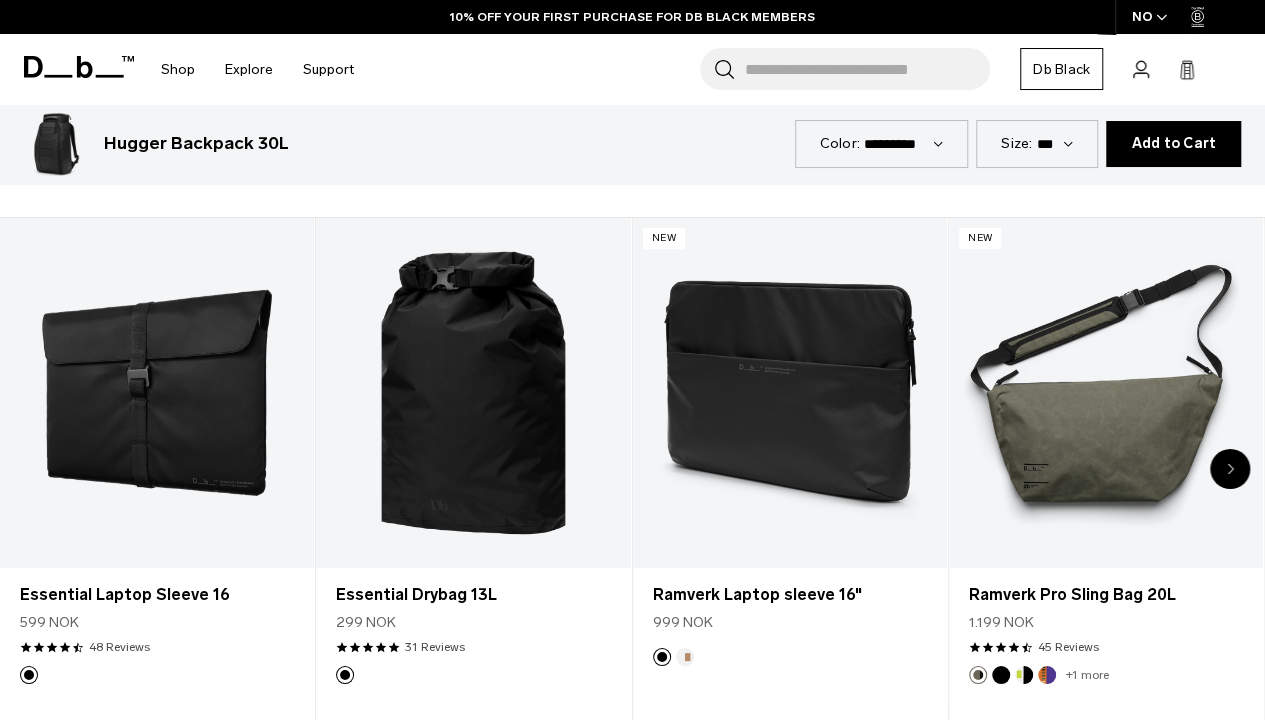 scroll, scrollTop: 3236, scrollLeft: 0, axis: vertical 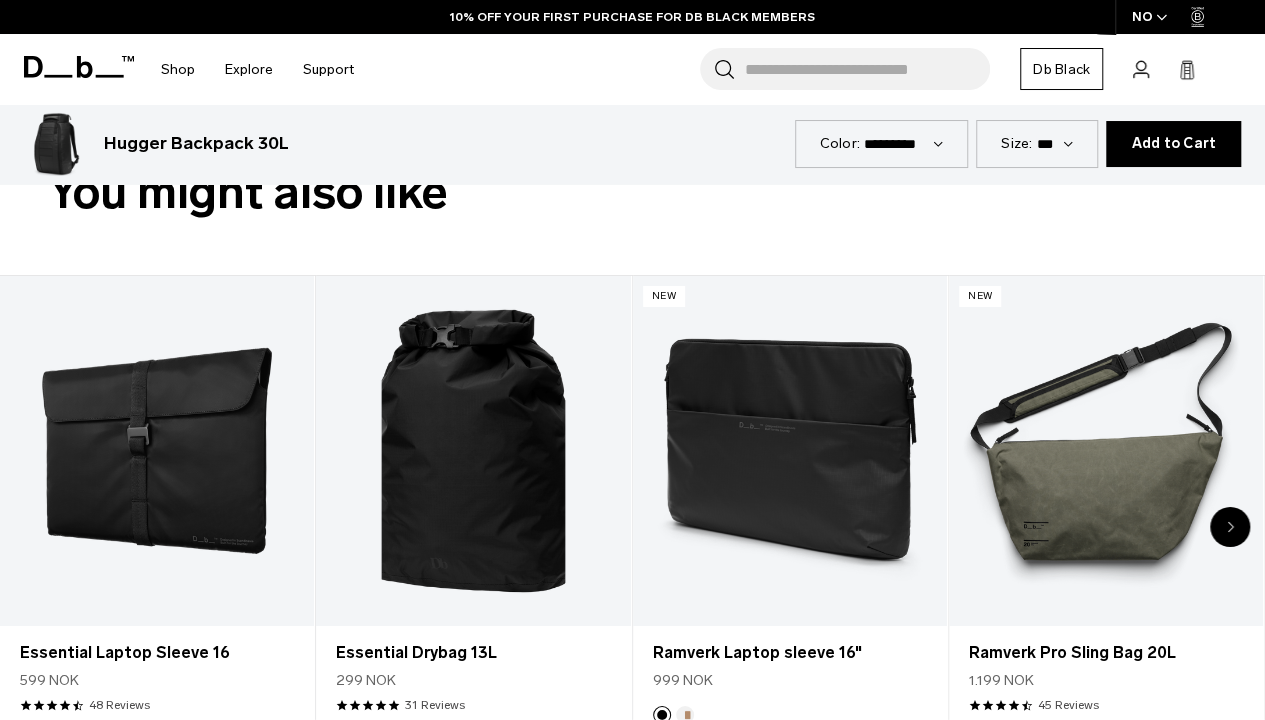 click at bounding box center (1230, 527) 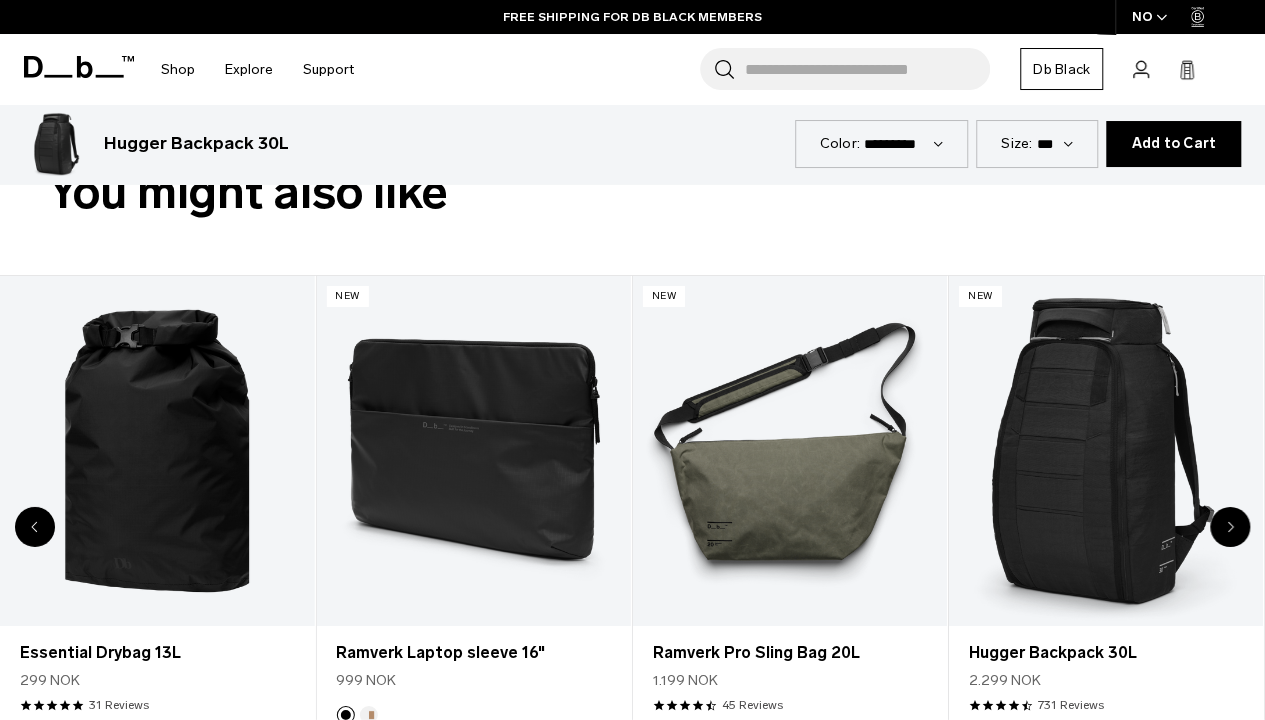 click at bounding box center (1230, 527) 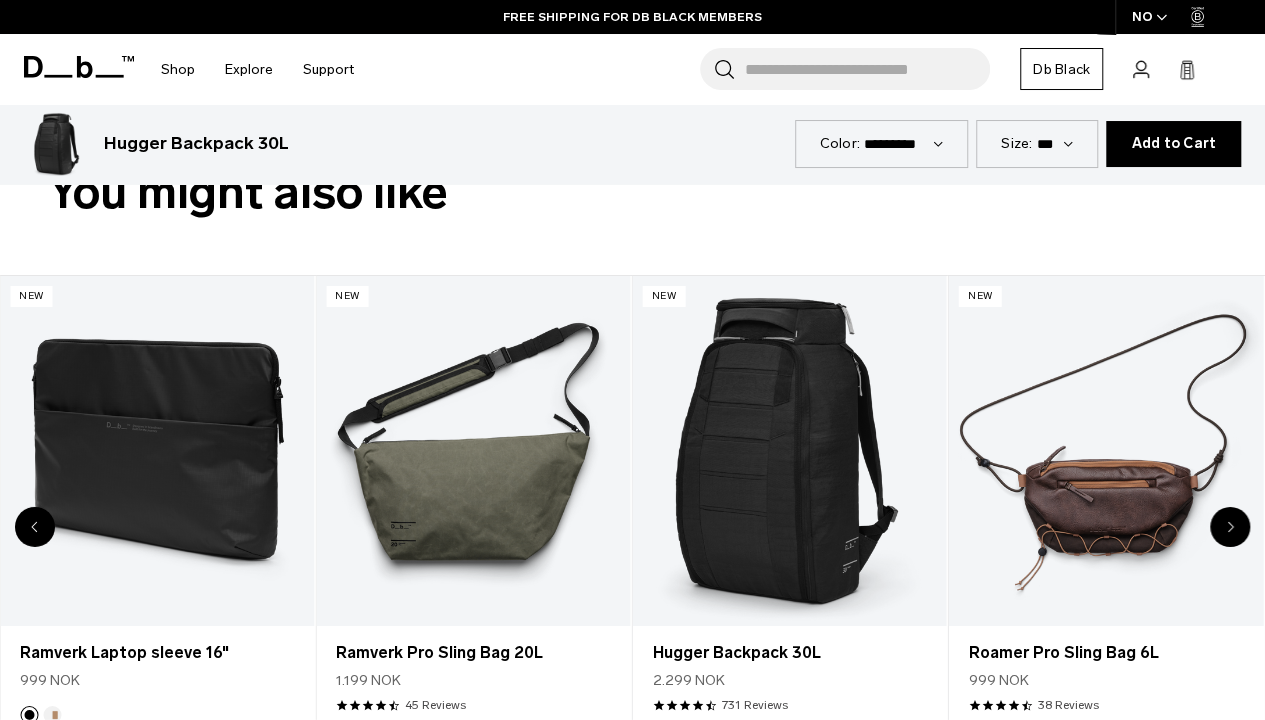 click at bounding box center (1230, 527) 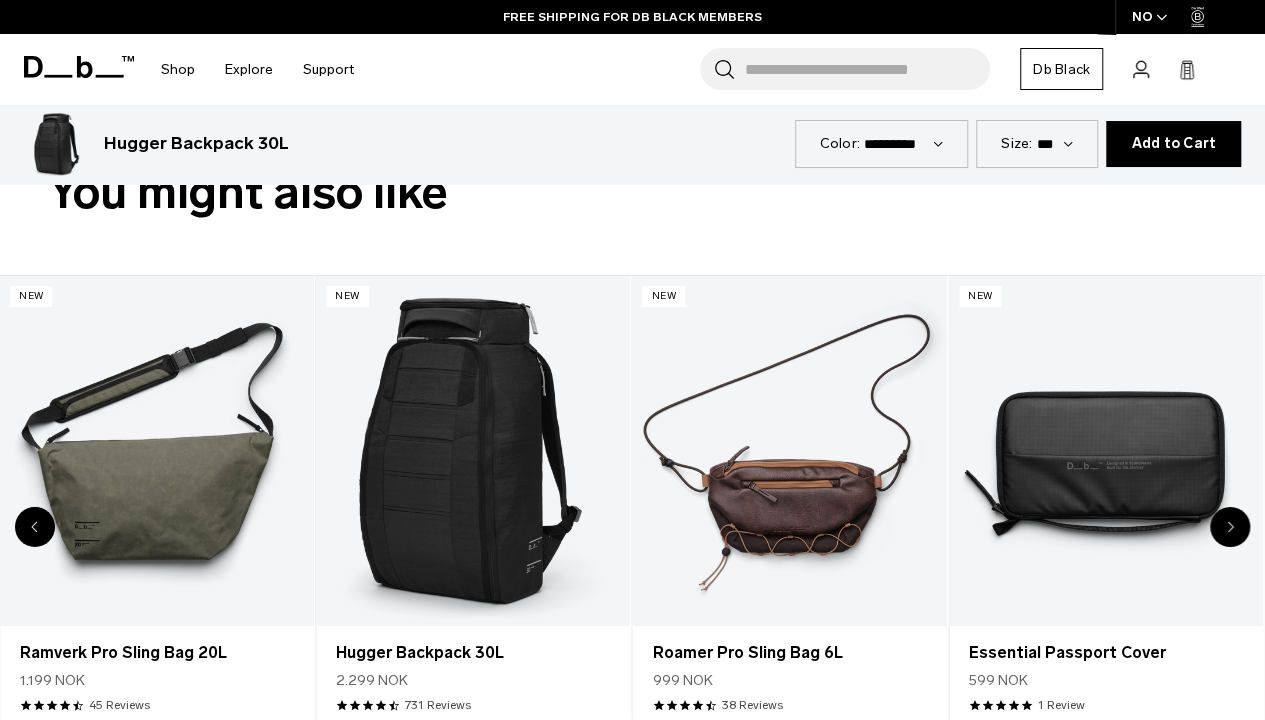click at bounding box center (1230, 527) 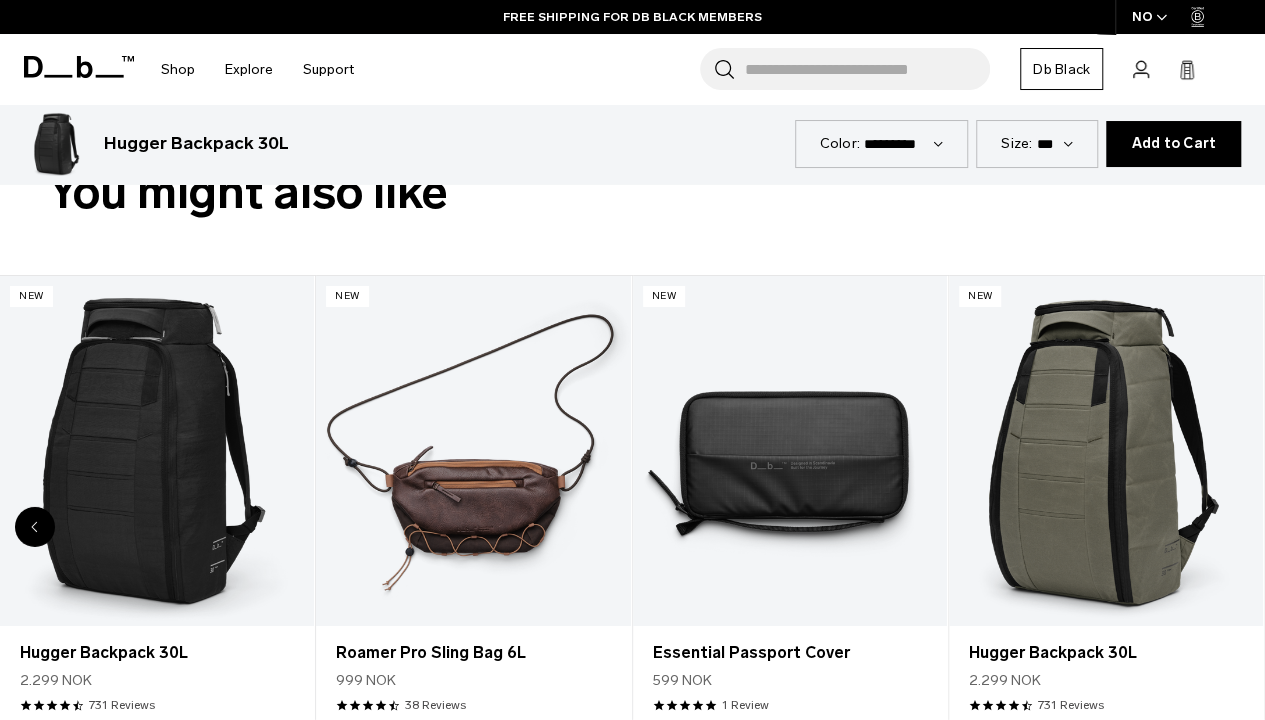 click at bounding box center [1106, 450] 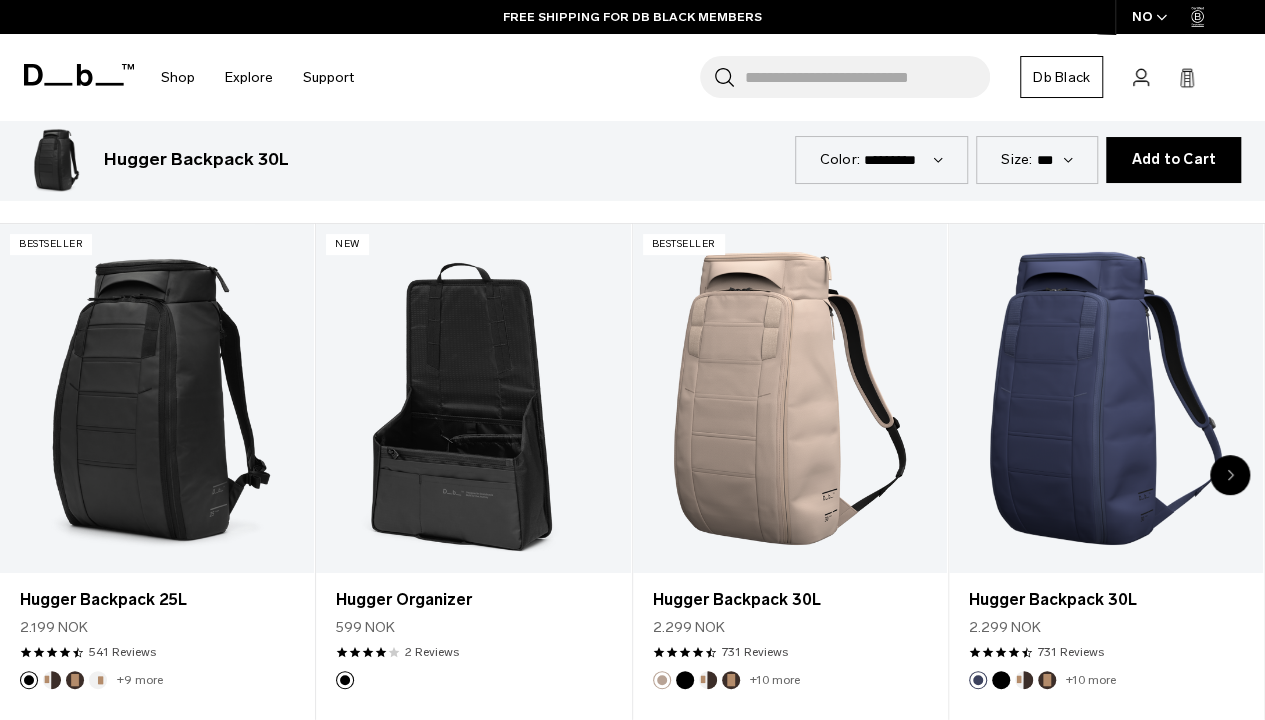 scroll, scrollTop: 3964, scrollLeft: 0, axis: vertical 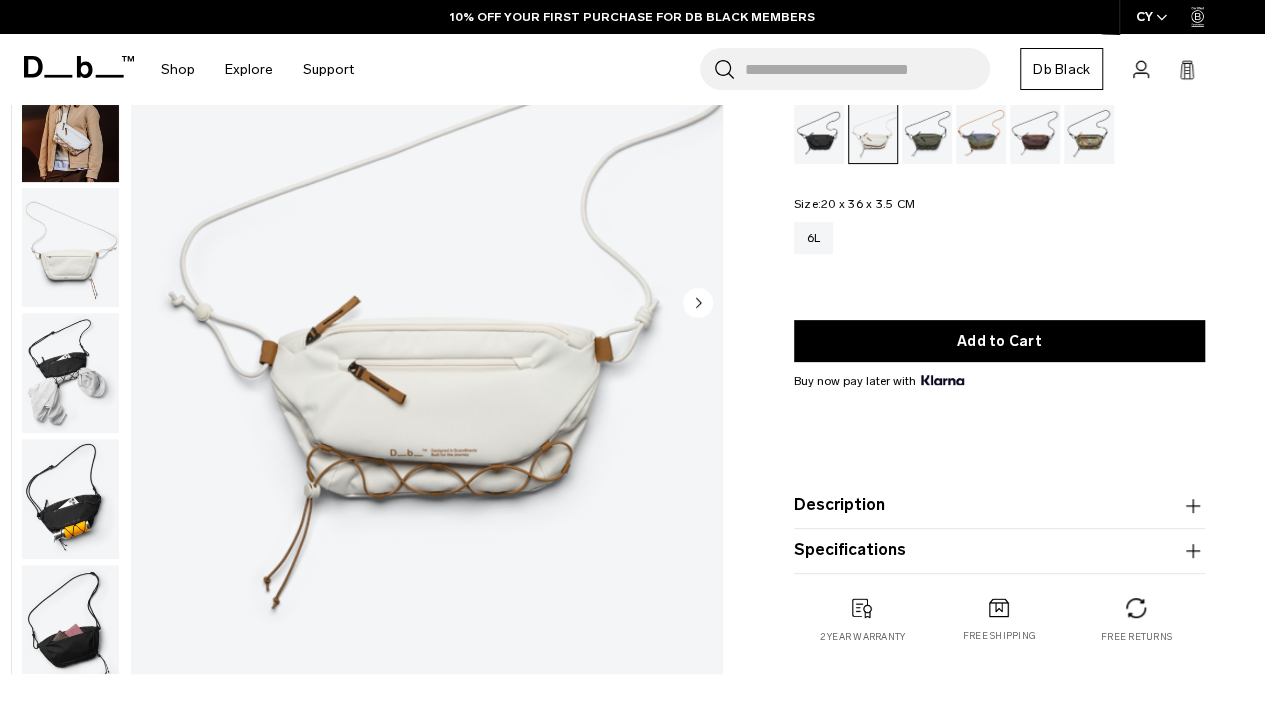 drag, startPoint x: 0, startPoint y: 0, endPoint x: 694, endPoint y: 302, distance: 756.86194 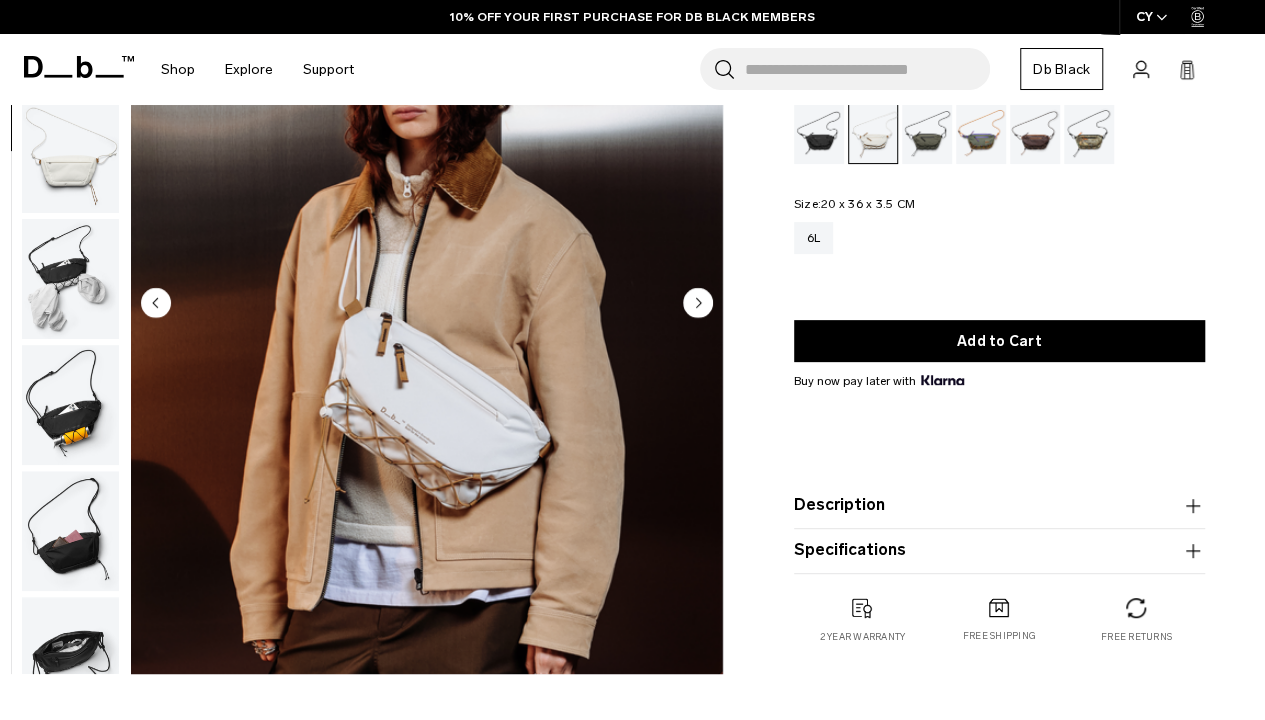 scroll, scrollTop: 0, scrollLeft: 0, axis: both 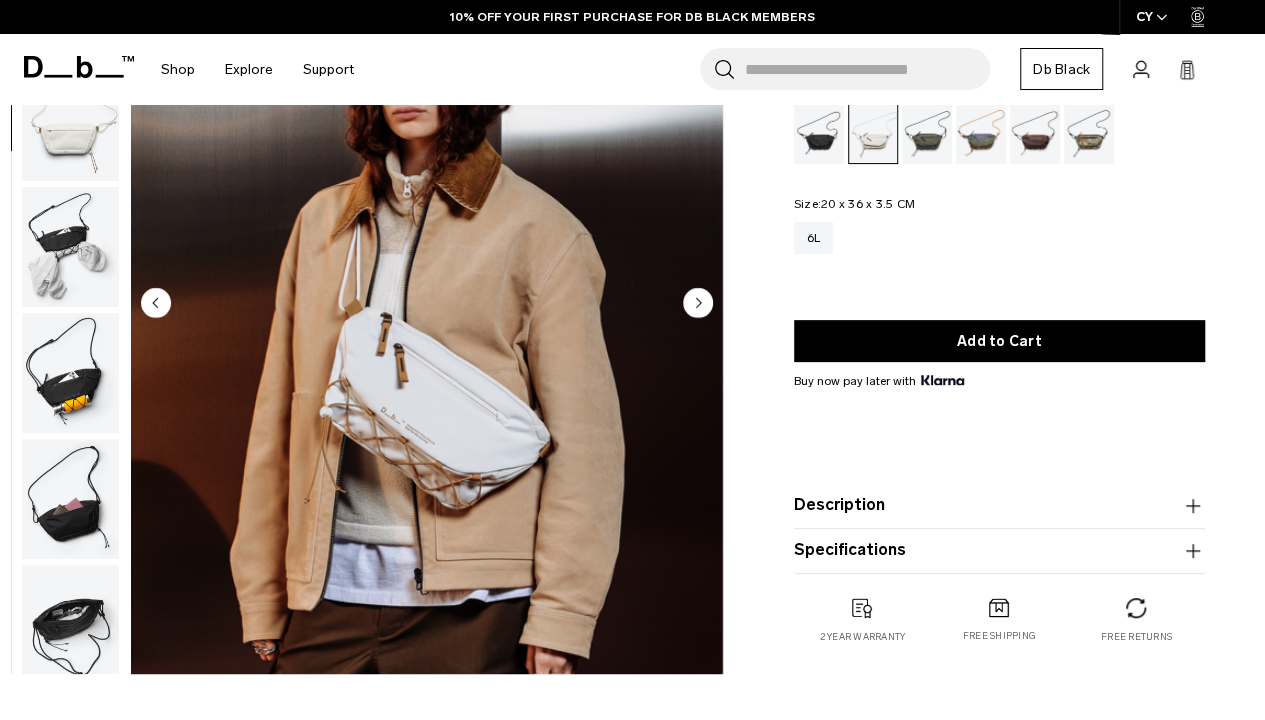 click 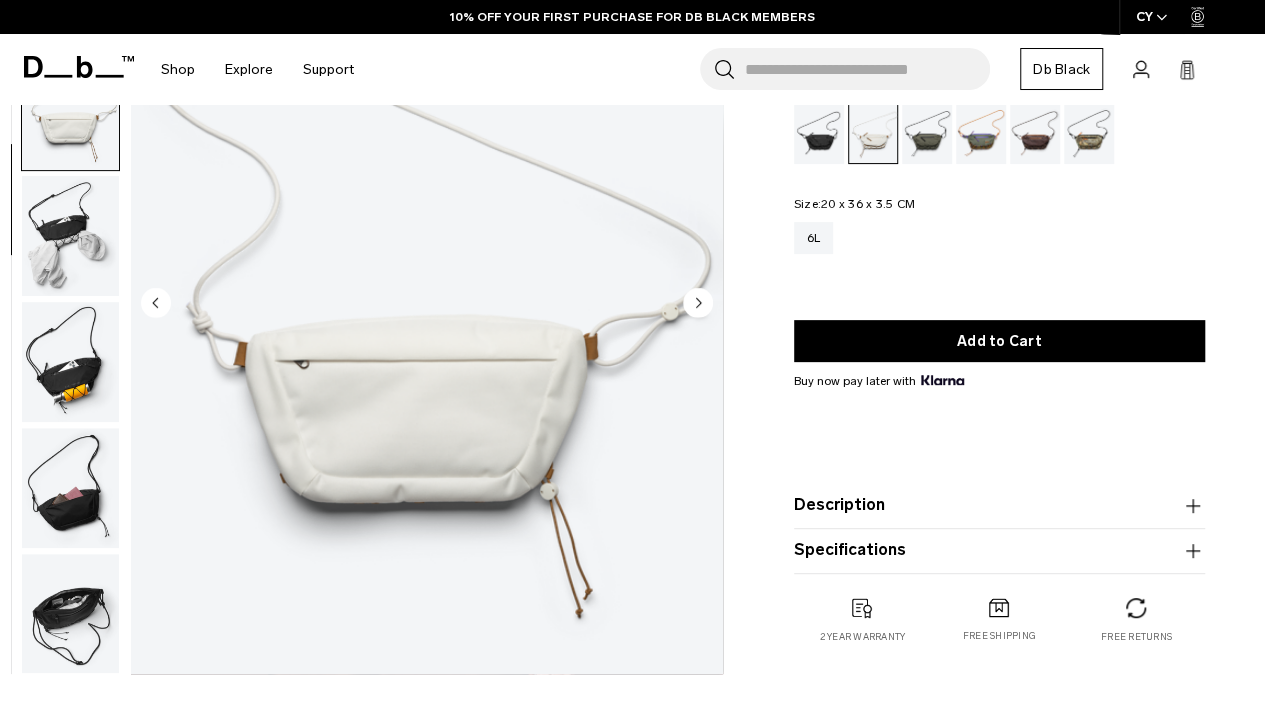 click 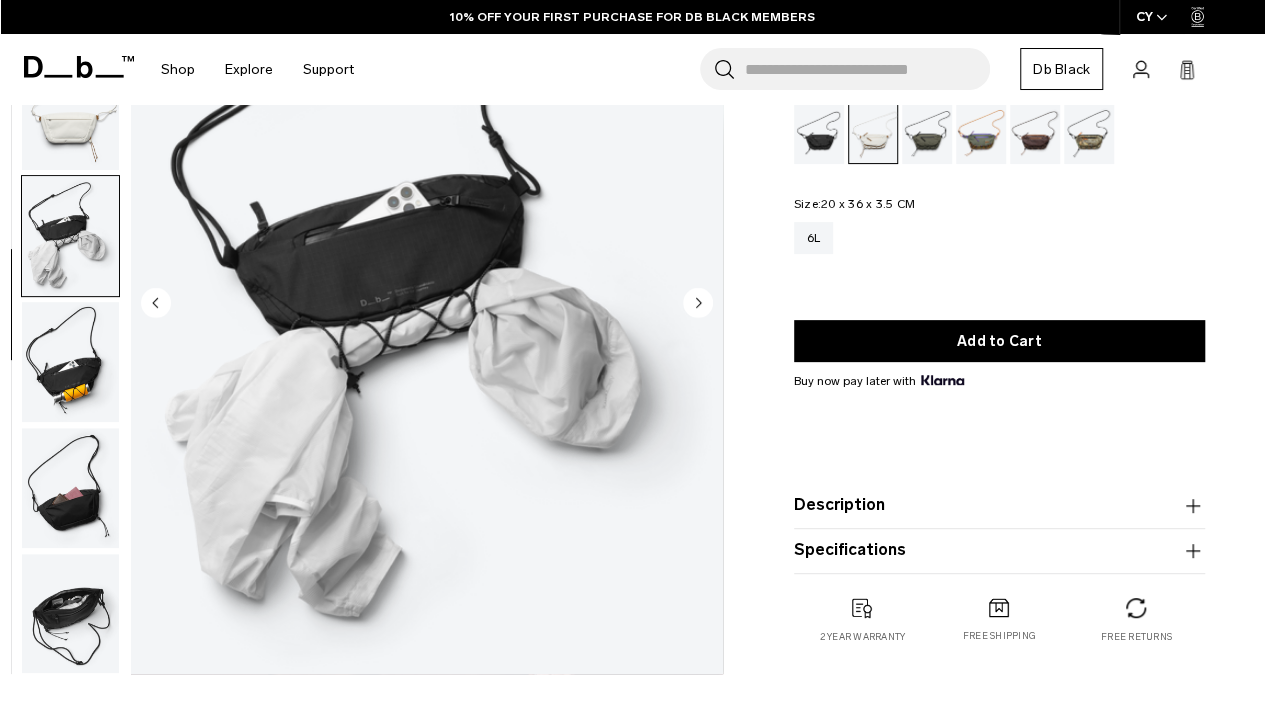 click 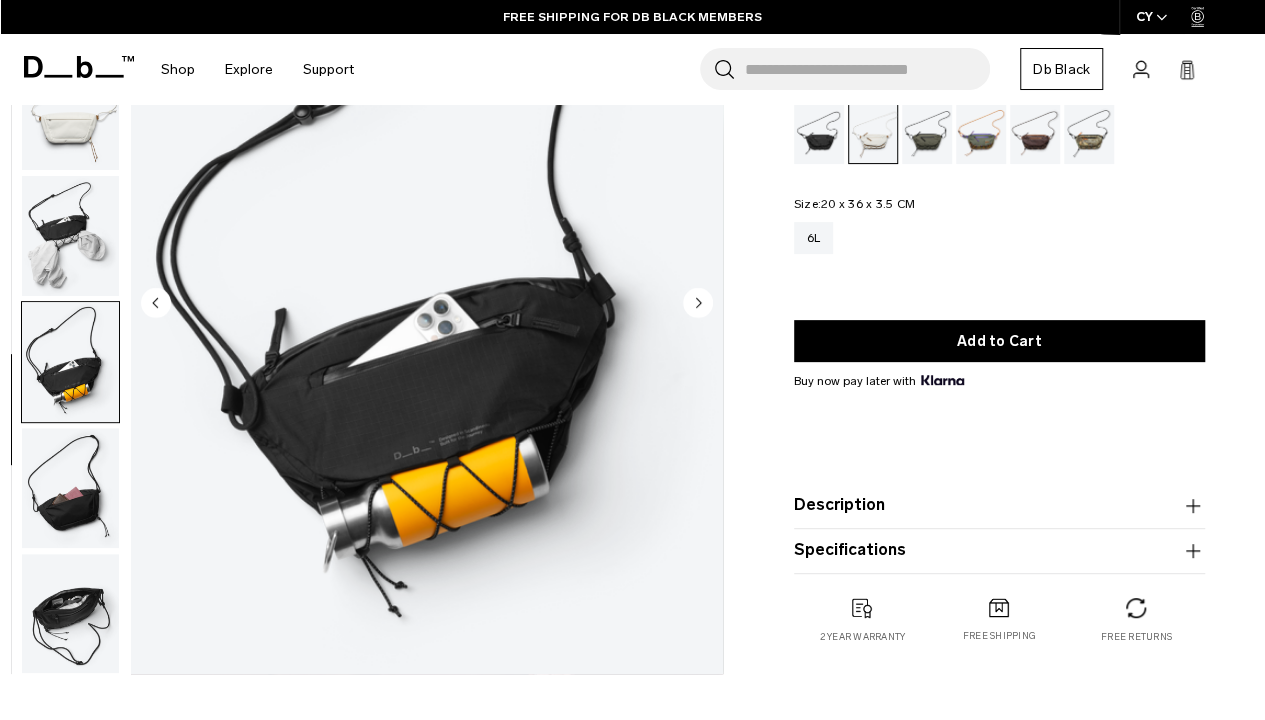 click 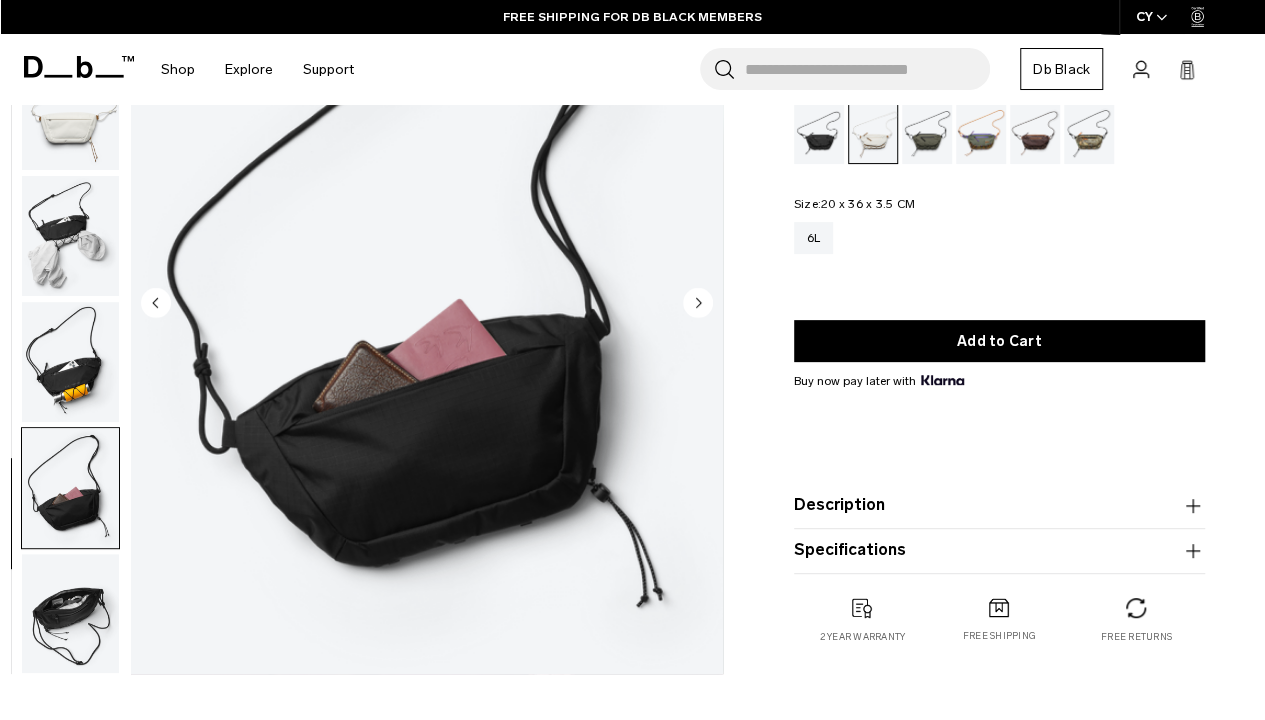 click at bounding box center (819, 133) 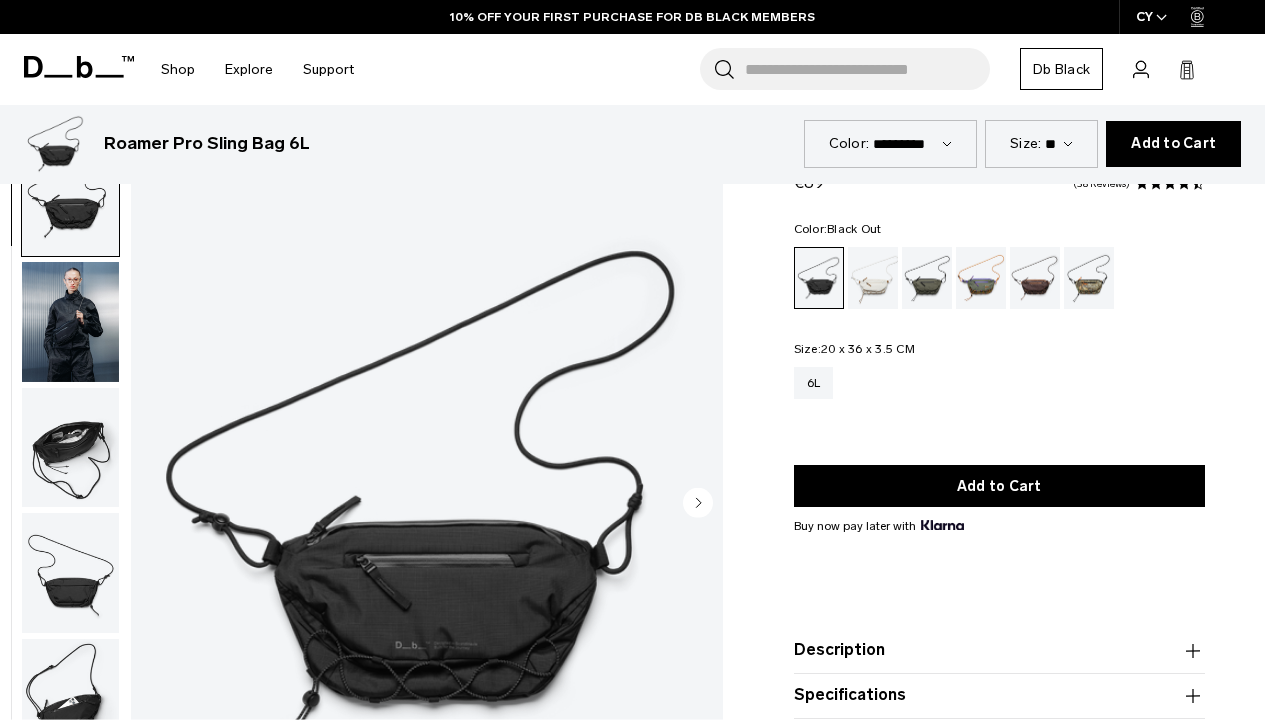 scroll, scrollTop: 713, scrollLeft: 0, axis: vertical 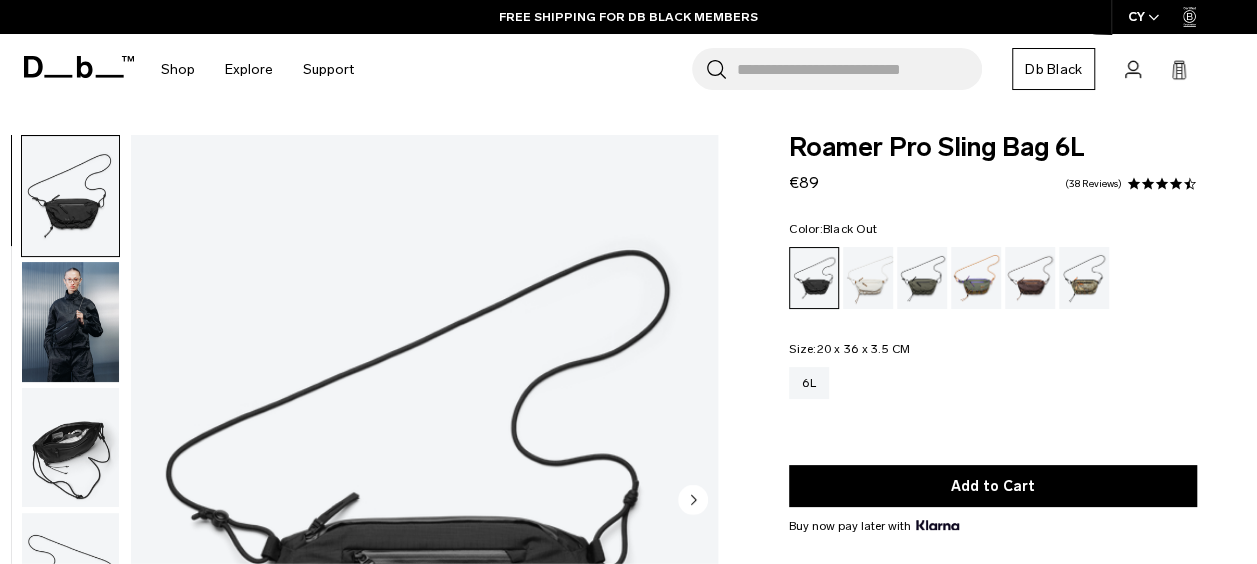 click at bounding box center (70, 322) 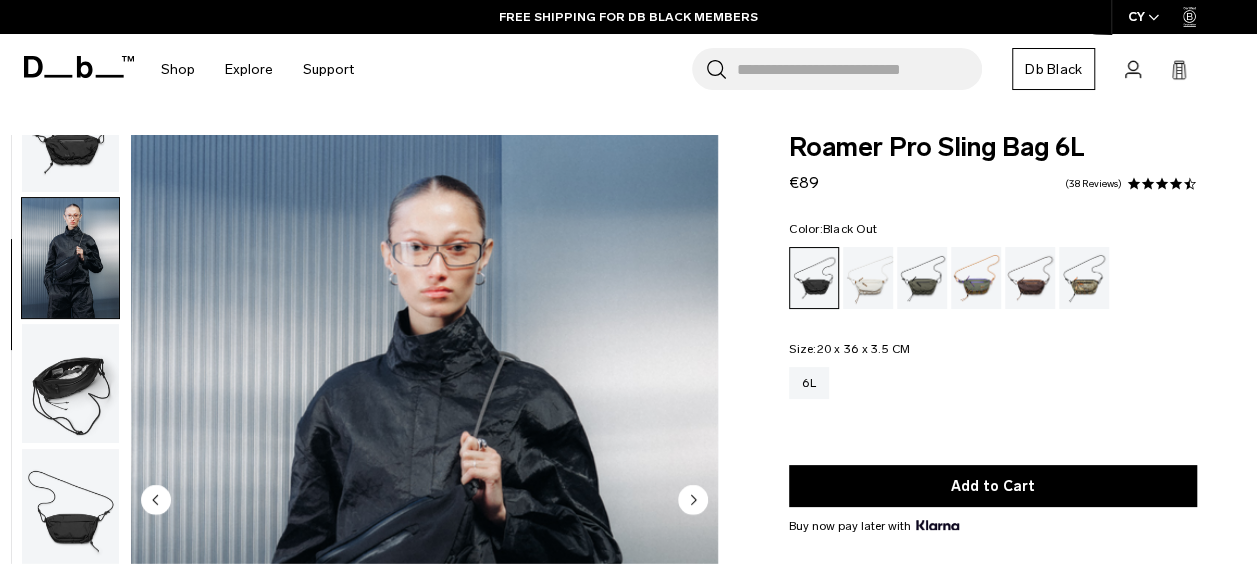 scroll, scrollTop: 126, scrollLeft: 0, axis: vertical 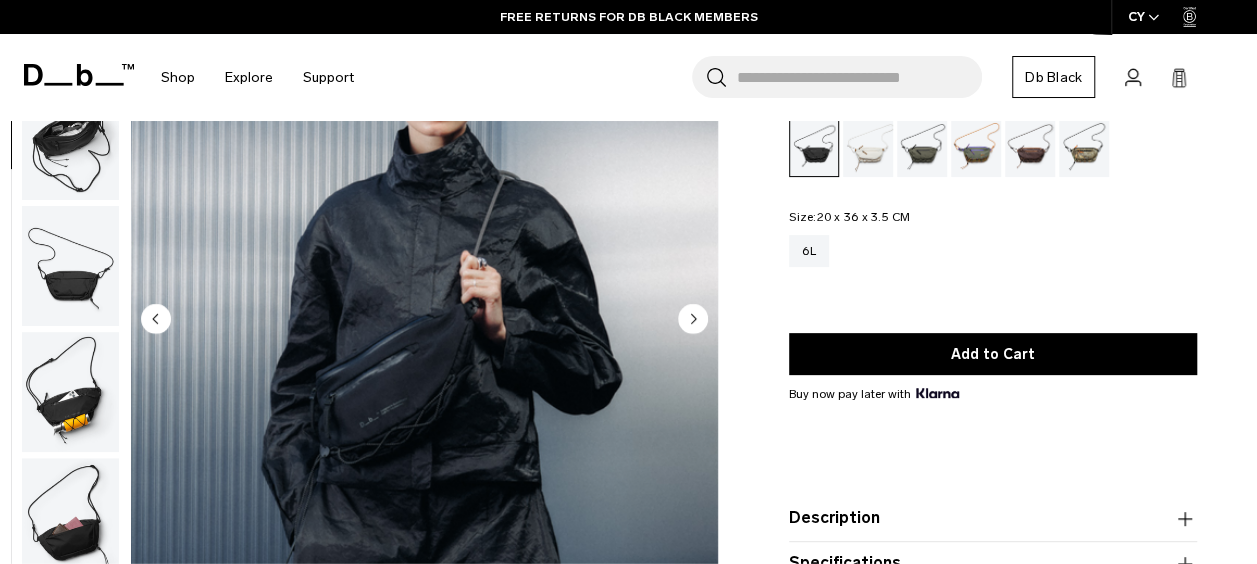 click at bounding box center [70, 266] 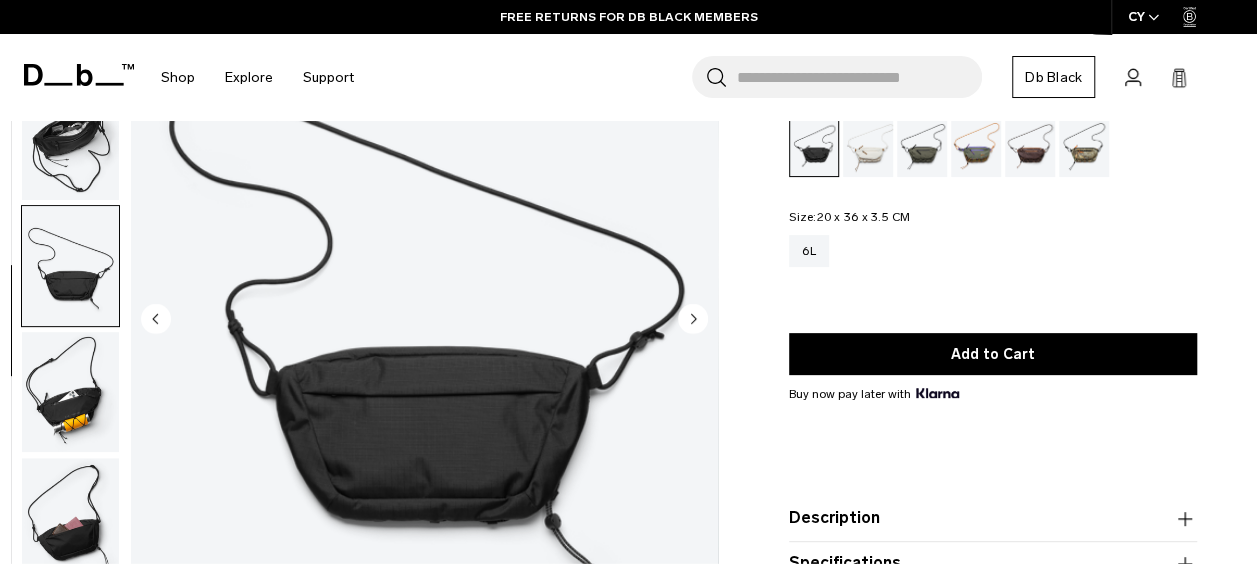 scroll, scrollTop: 144, scrollLeft: 0, axis: vertical 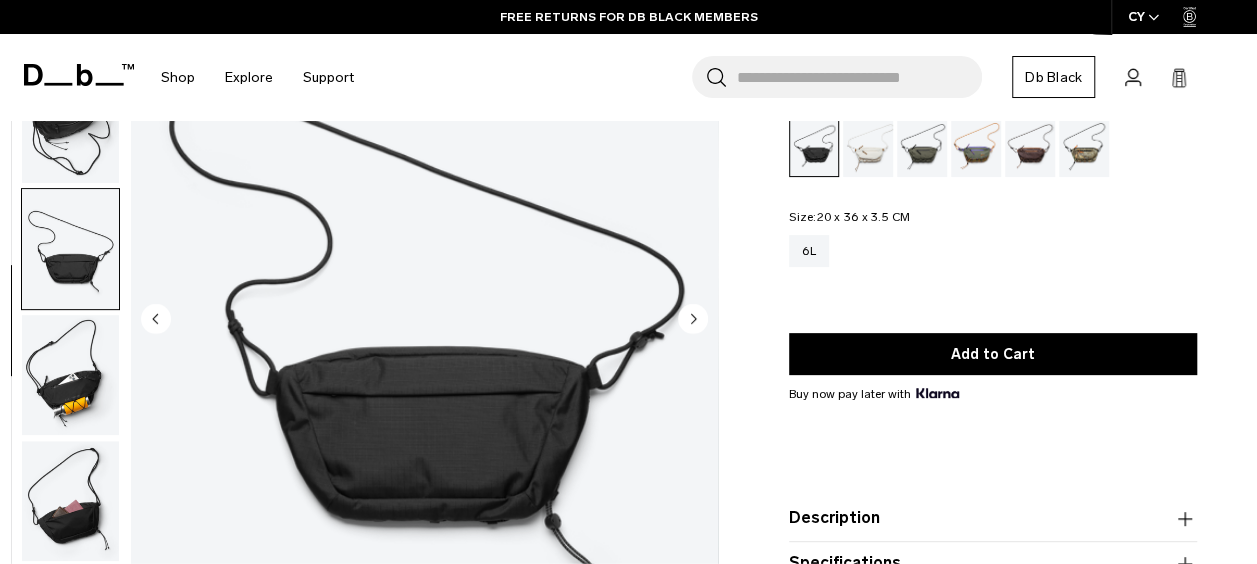 click at bounding box center (70, 375) 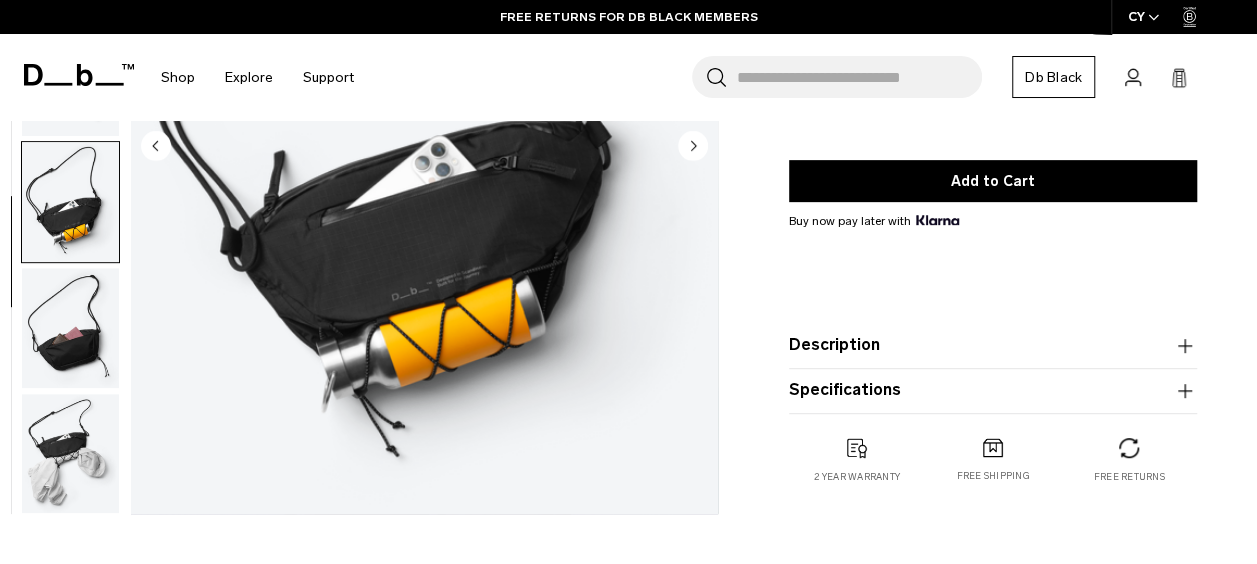 scroll, scrollTop: 385, scrollLeft: 0, axis: vertical 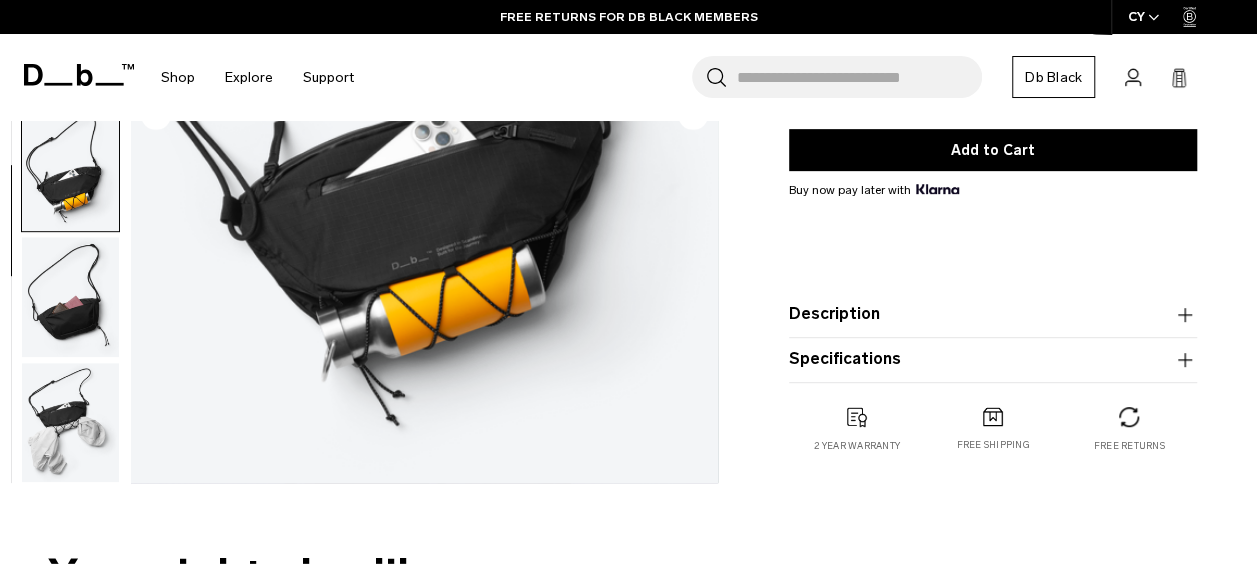 click at bounding box center [70, 423] 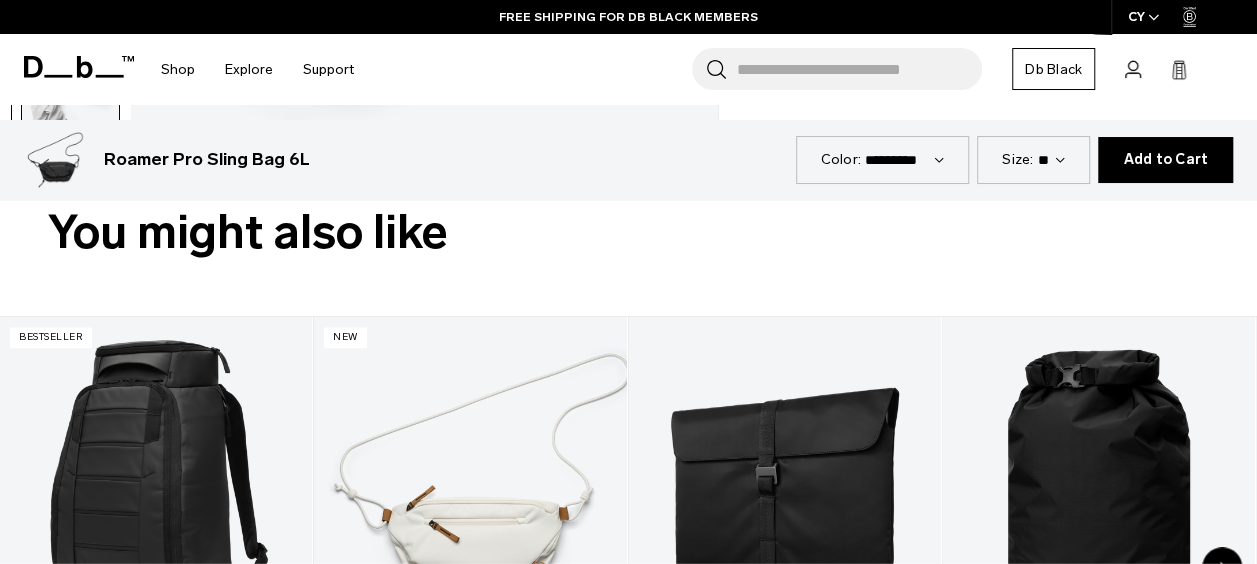 scroll, scrollTop: 723, scrollLeft: 0, axis: vertical 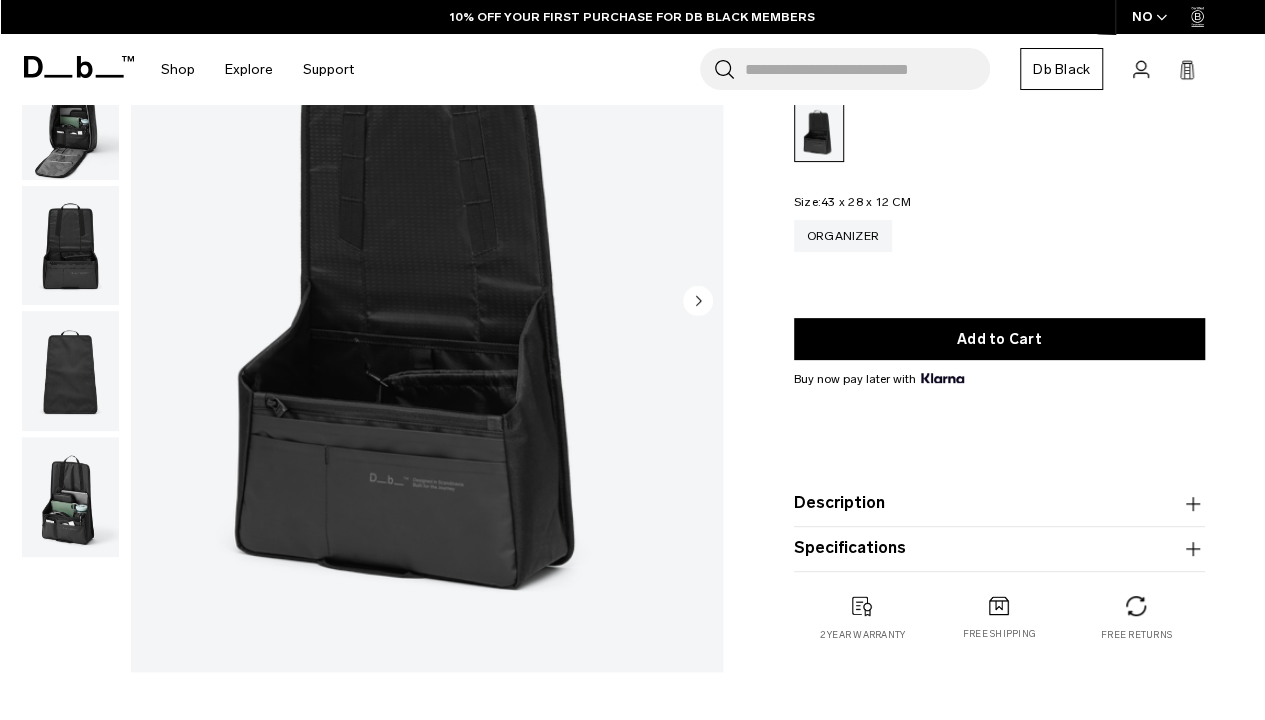 click at bounding box center [70, 497] 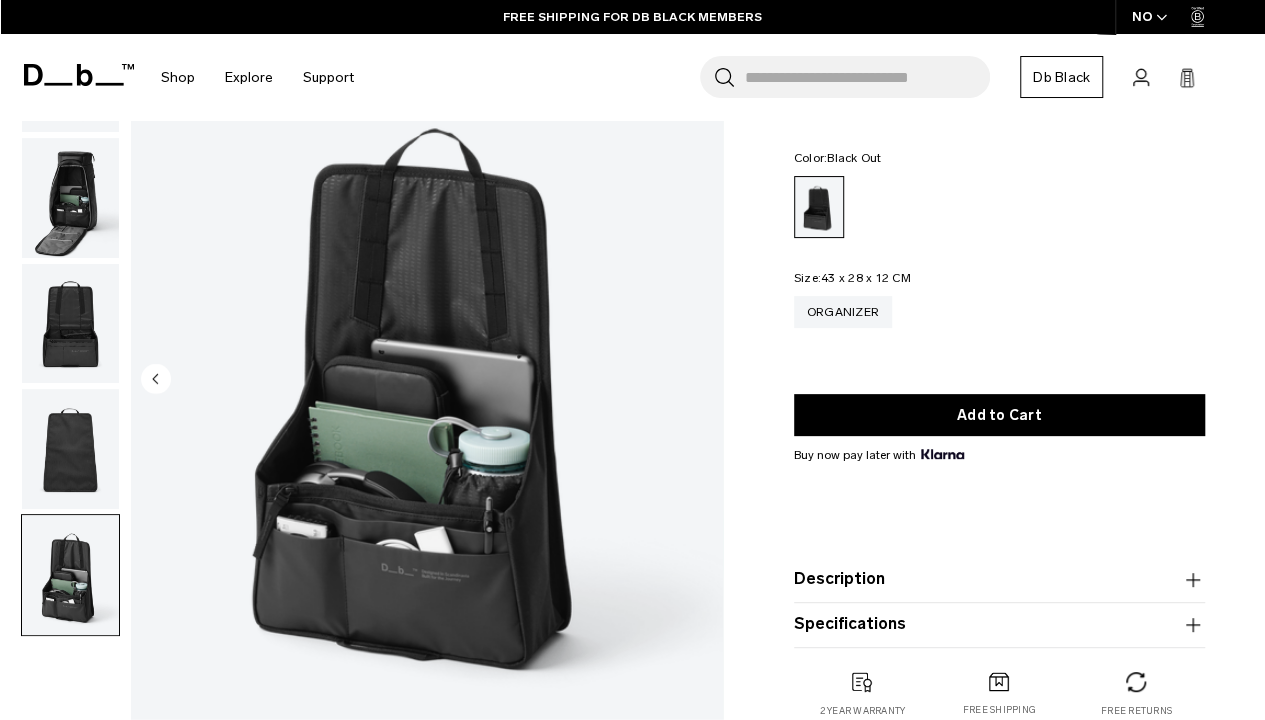 scroll, scrollTop: 30, scrollLeft: 0, axis: vertical 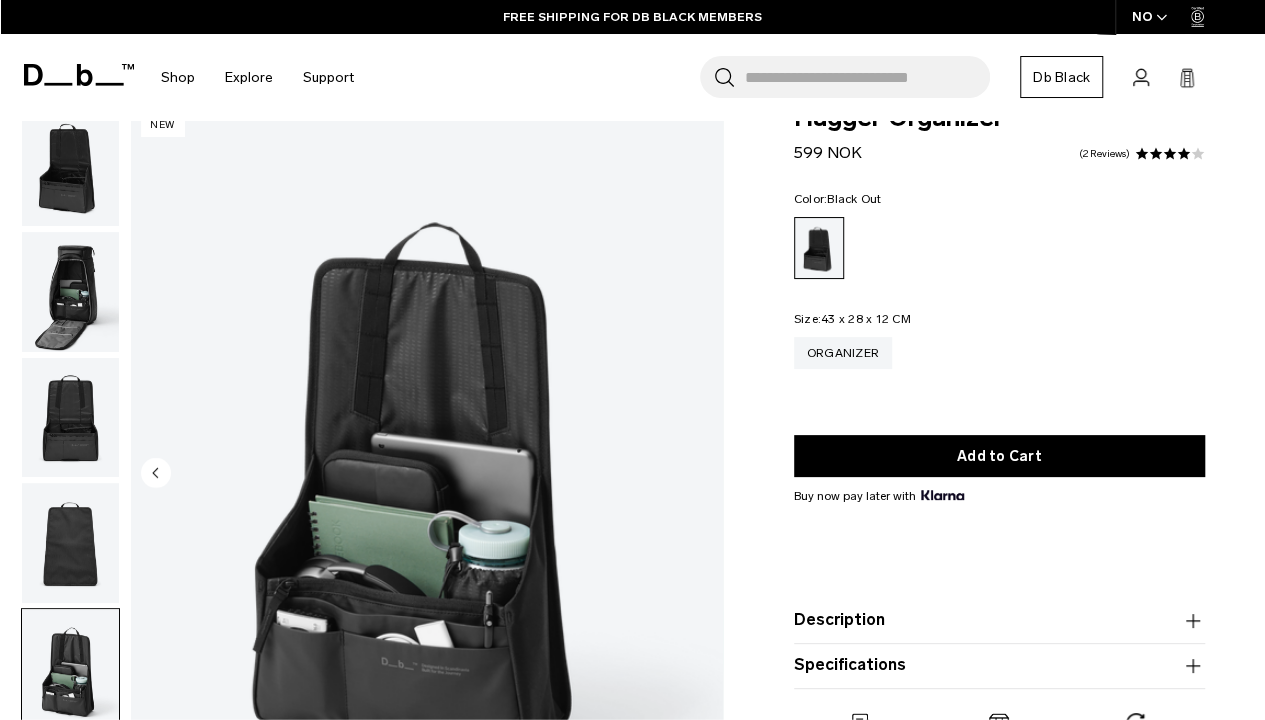 click at bounding box center (70, 418) 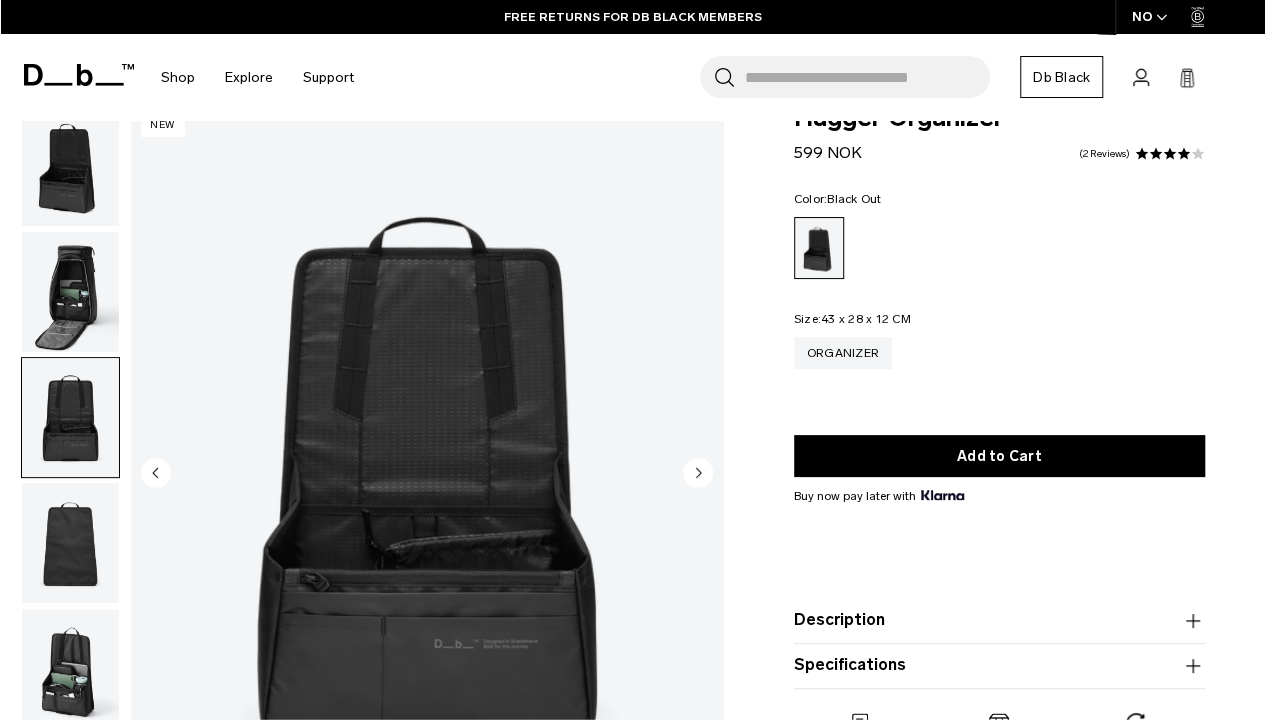 click at bounding box center [70, 292] 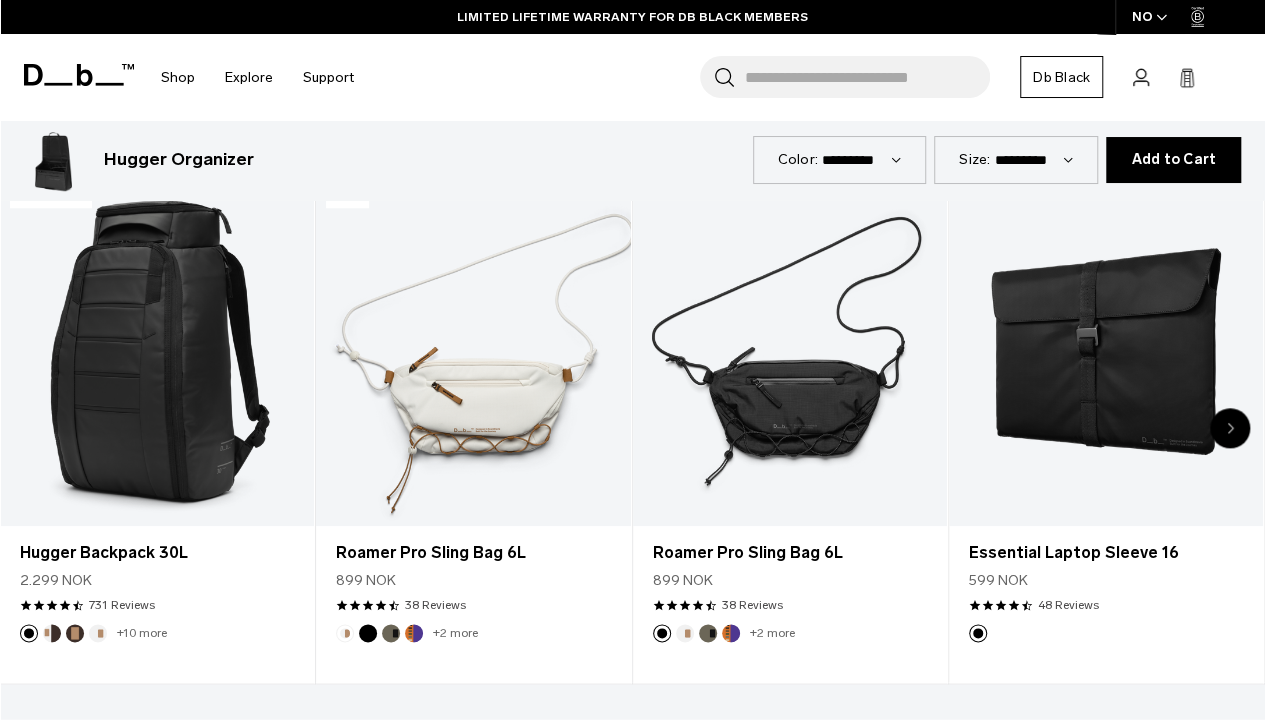 scroll, scrollTop: 876, scrollLeft: 0, axis: vertical 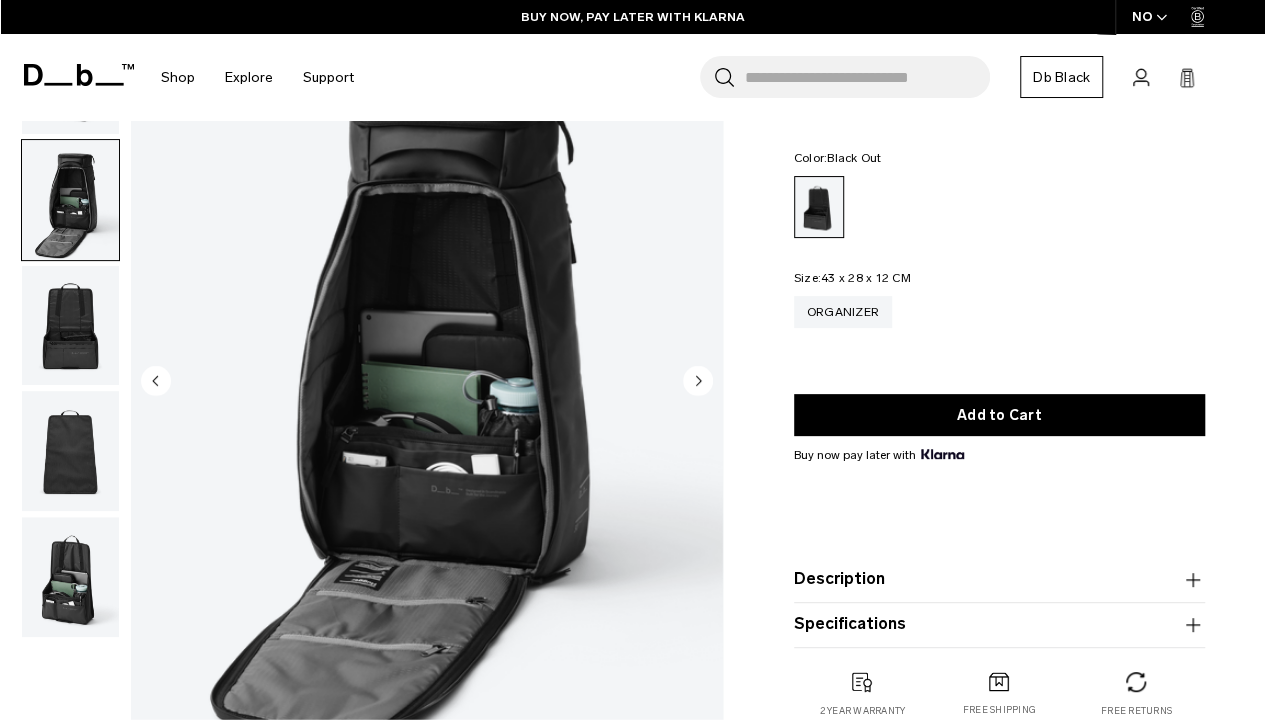 click at bounding box center (70, 451) 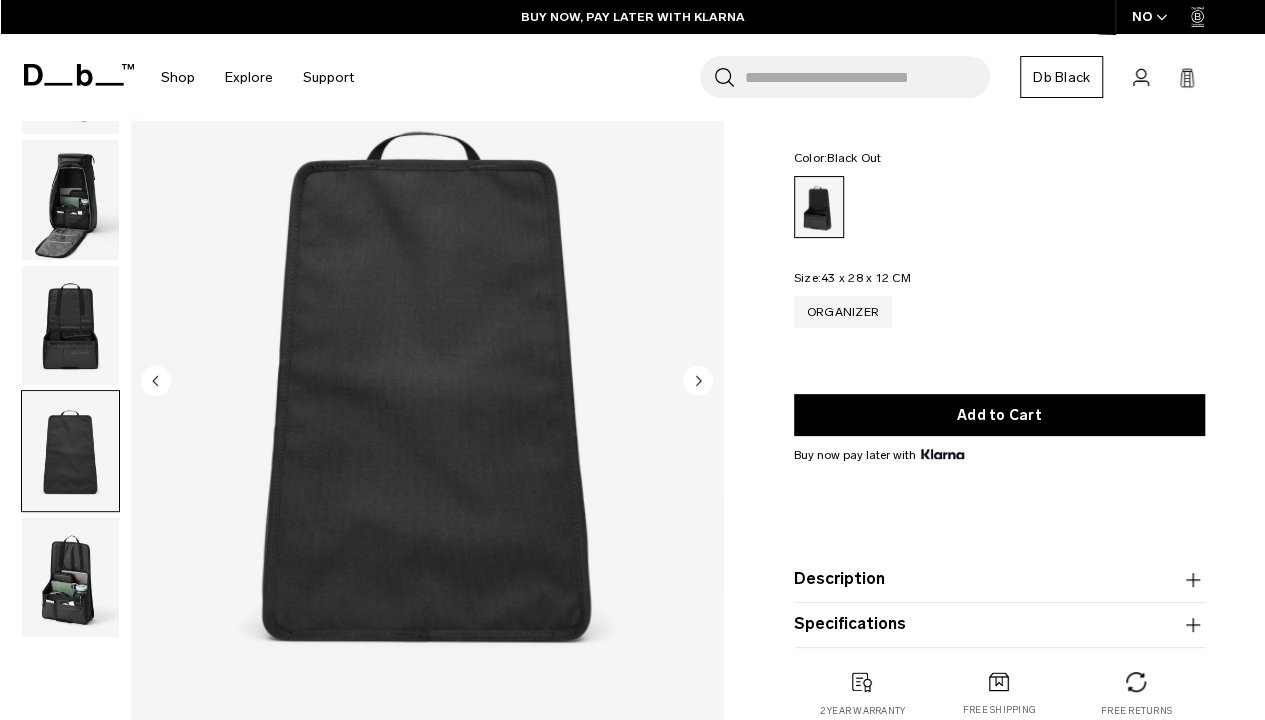 click at bounding box center (70, 326) 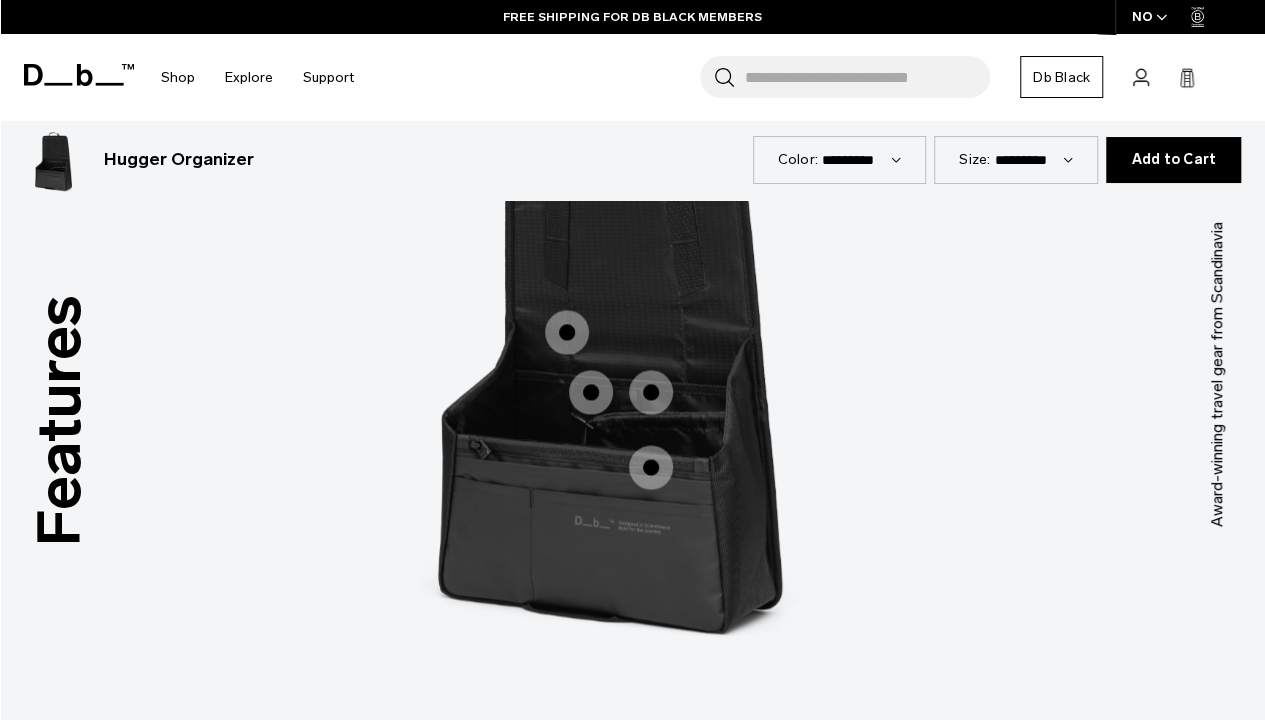 scroll, scrollTop: 1658, scrollLeft: 0, axis: vertical 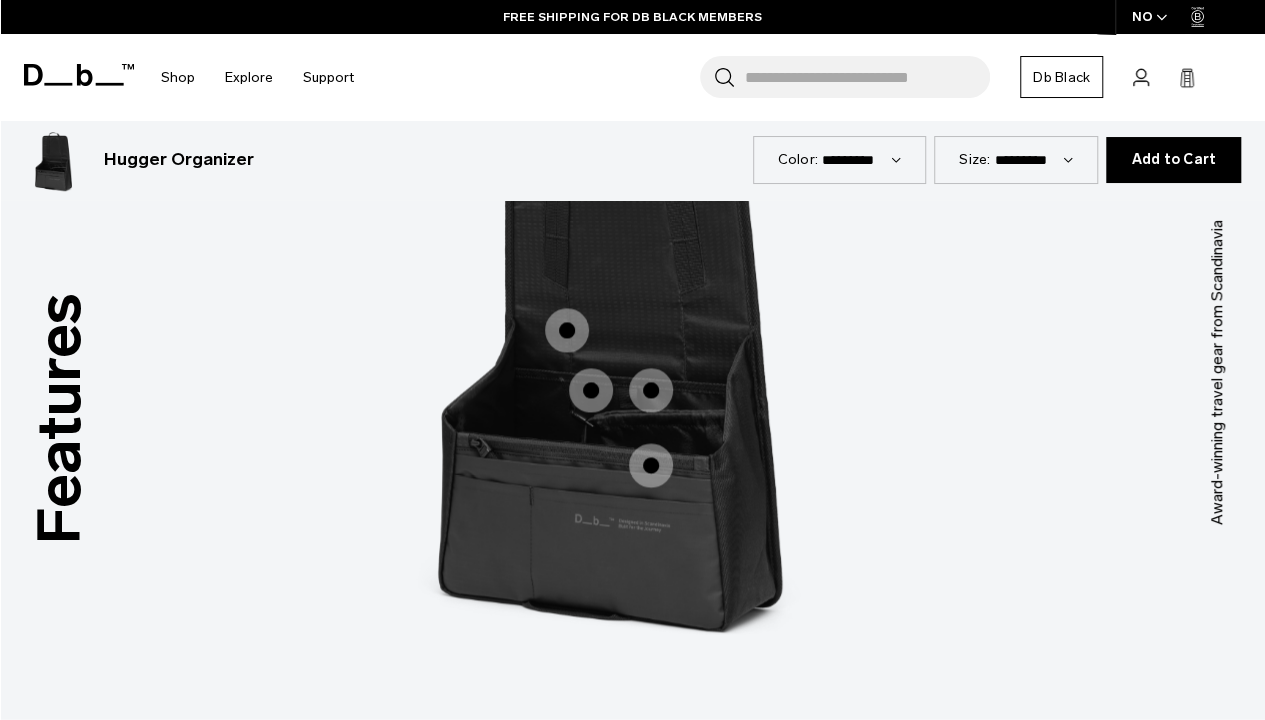 click at bounding box center [567, 330] 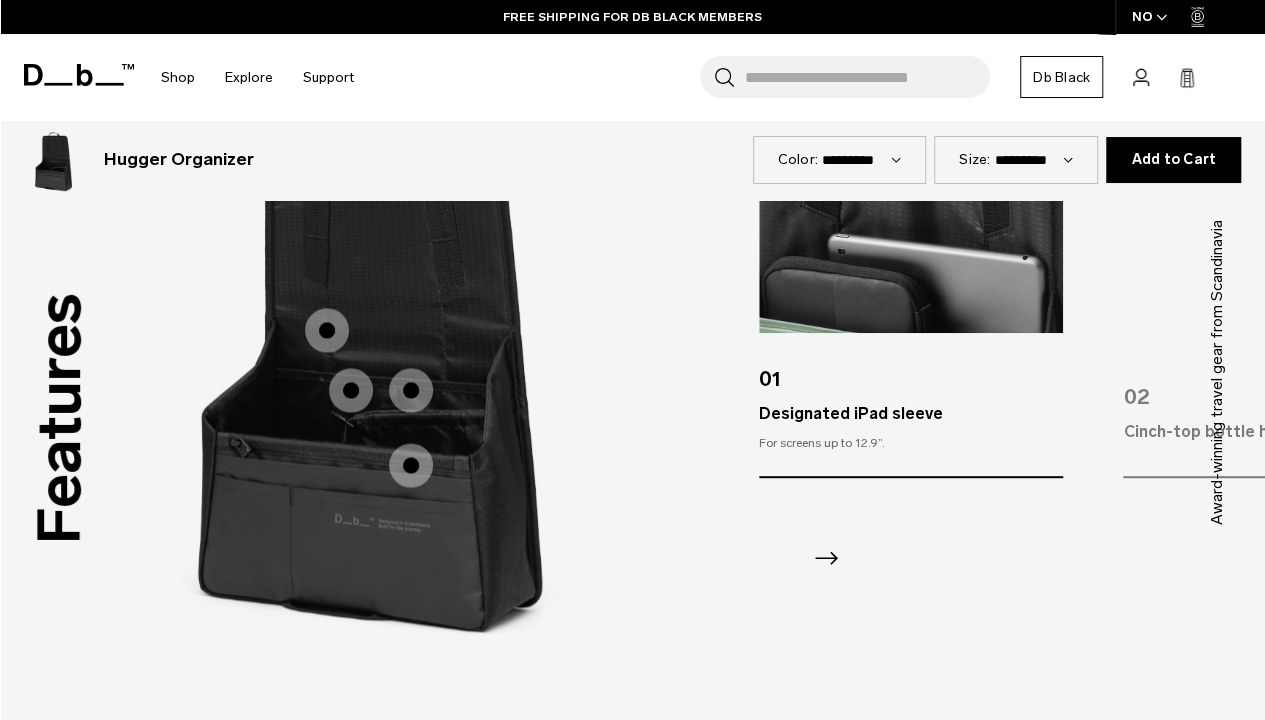 click at bounding box center (351, 390) 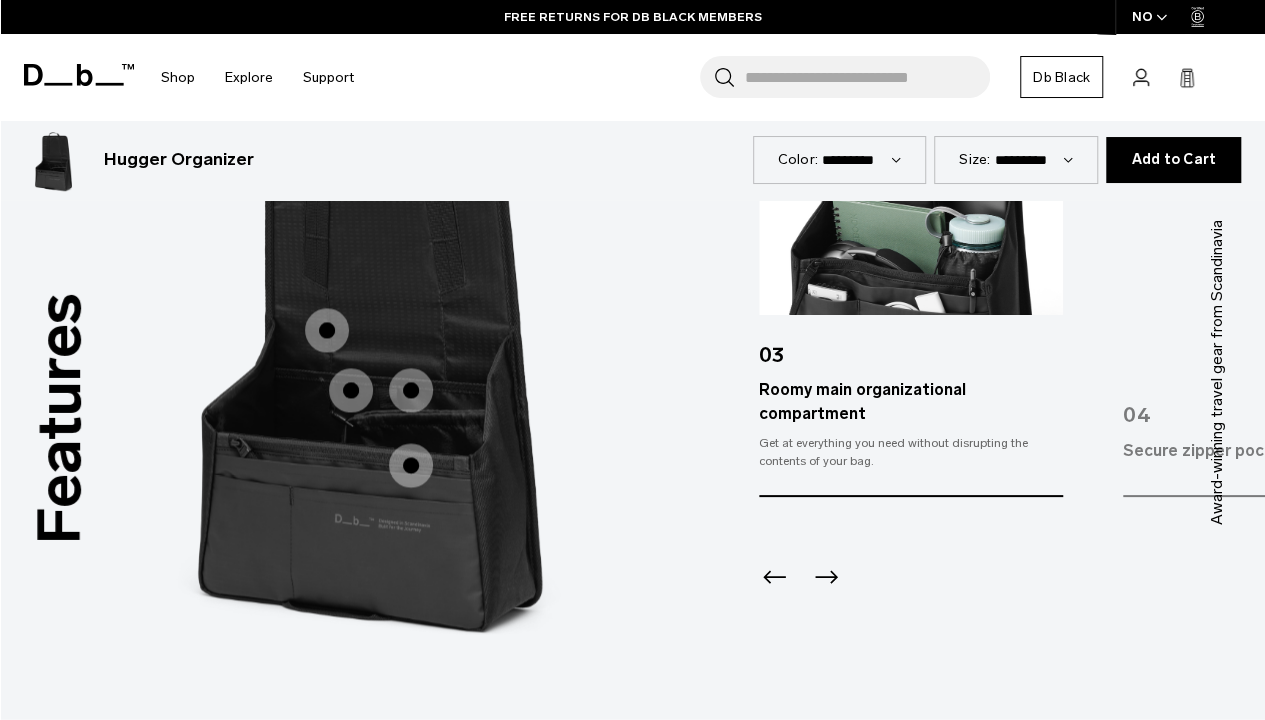 click at bounding box center (411, 390) 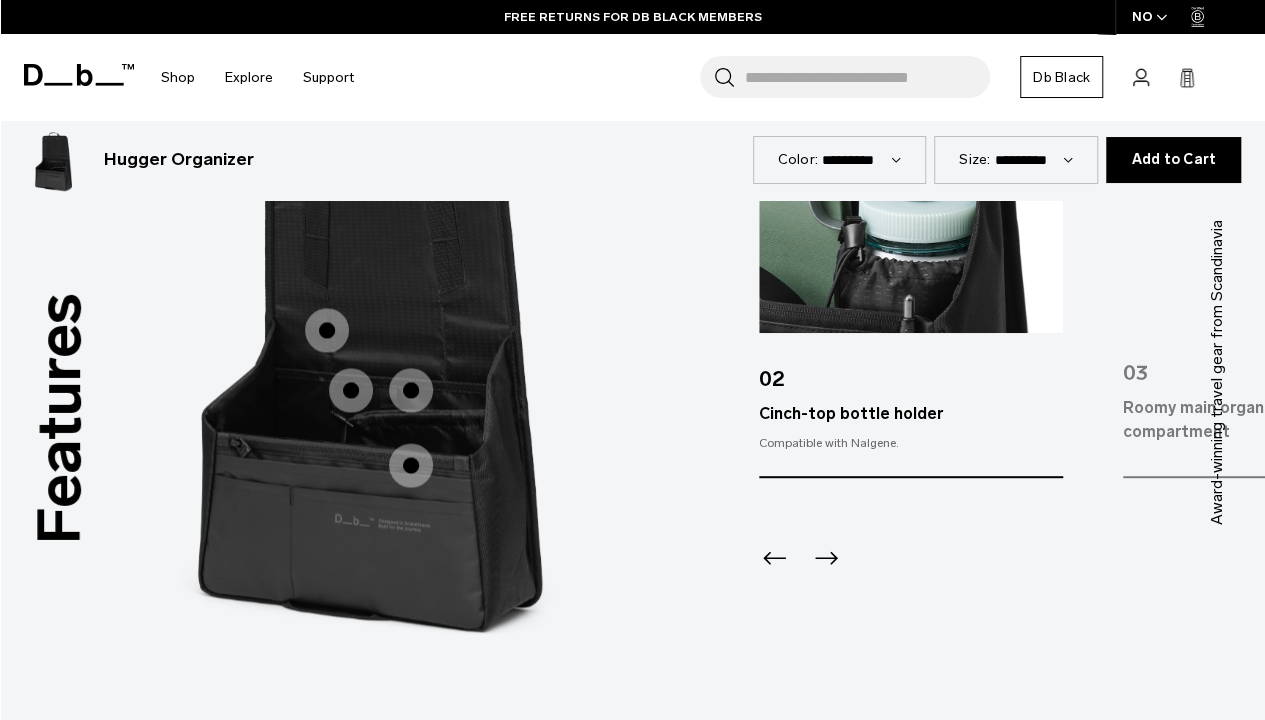 click at bounding box center (411, 465) 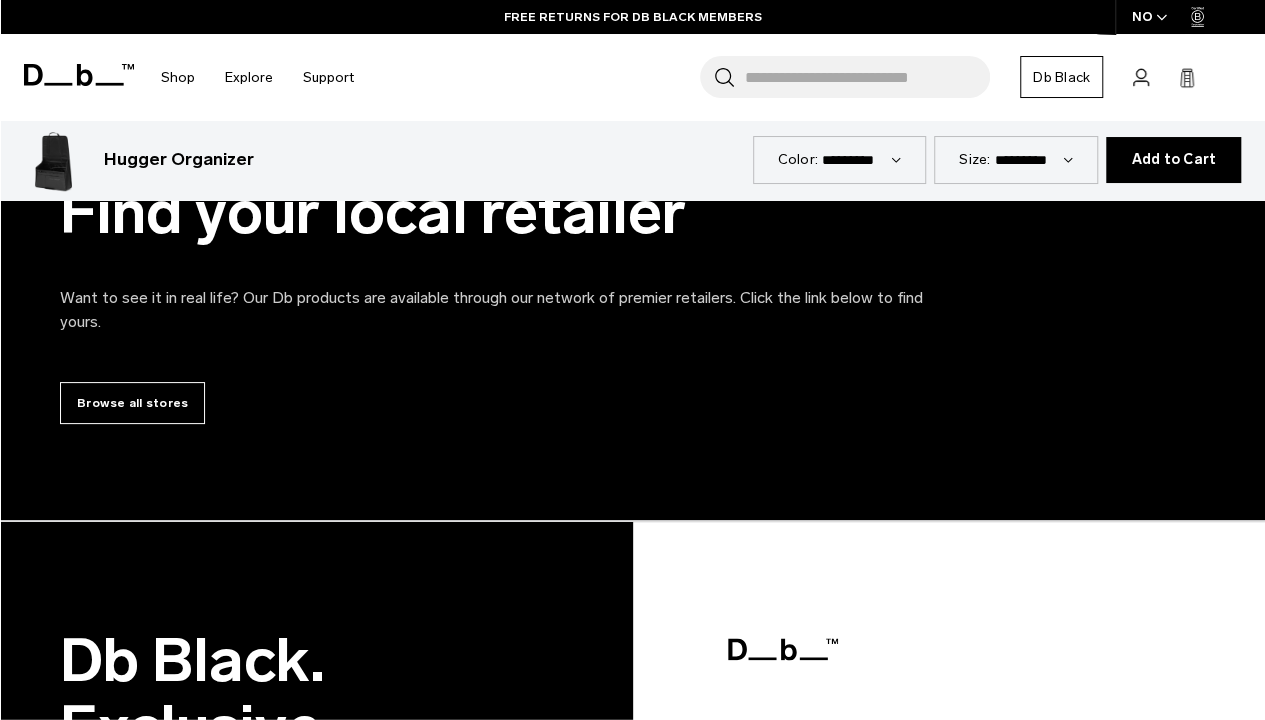 scroll, scrollTop: 5240, scrollLeft: 0, axis: vertical 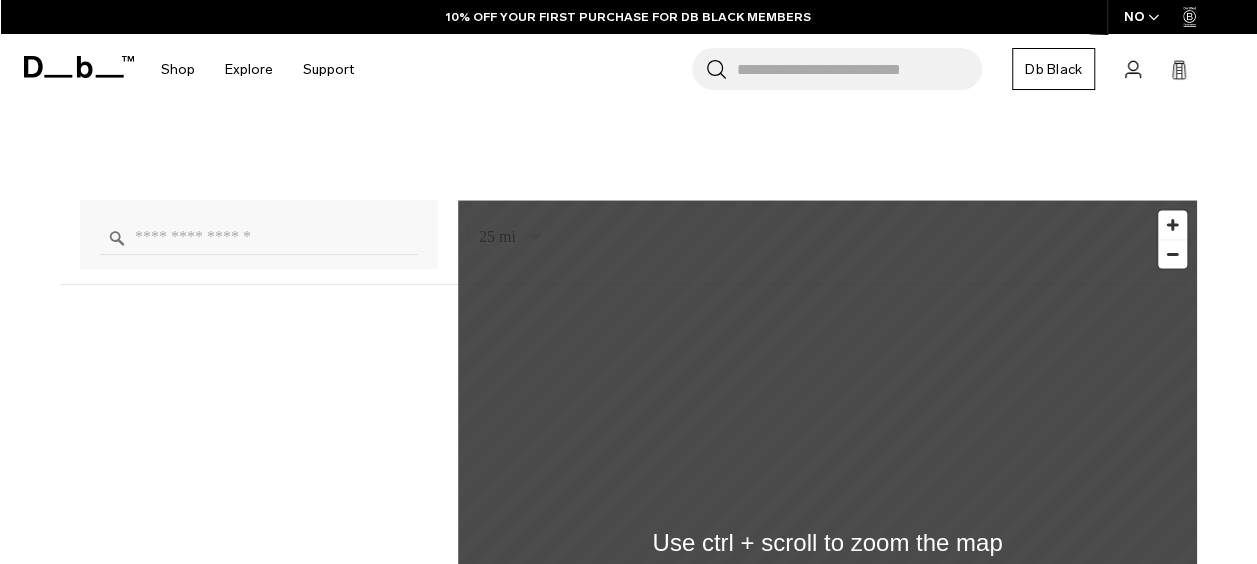 click at bounding box center [259, 237] 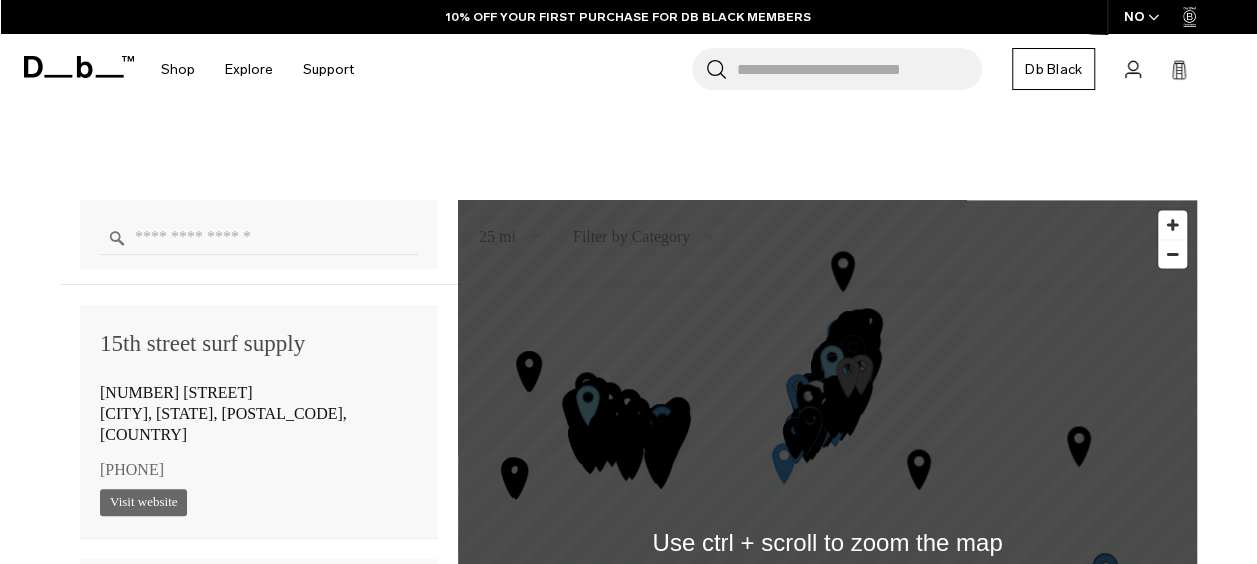 scroll, scrollTop: 1122, scrollLeft: 0, axis: vertical 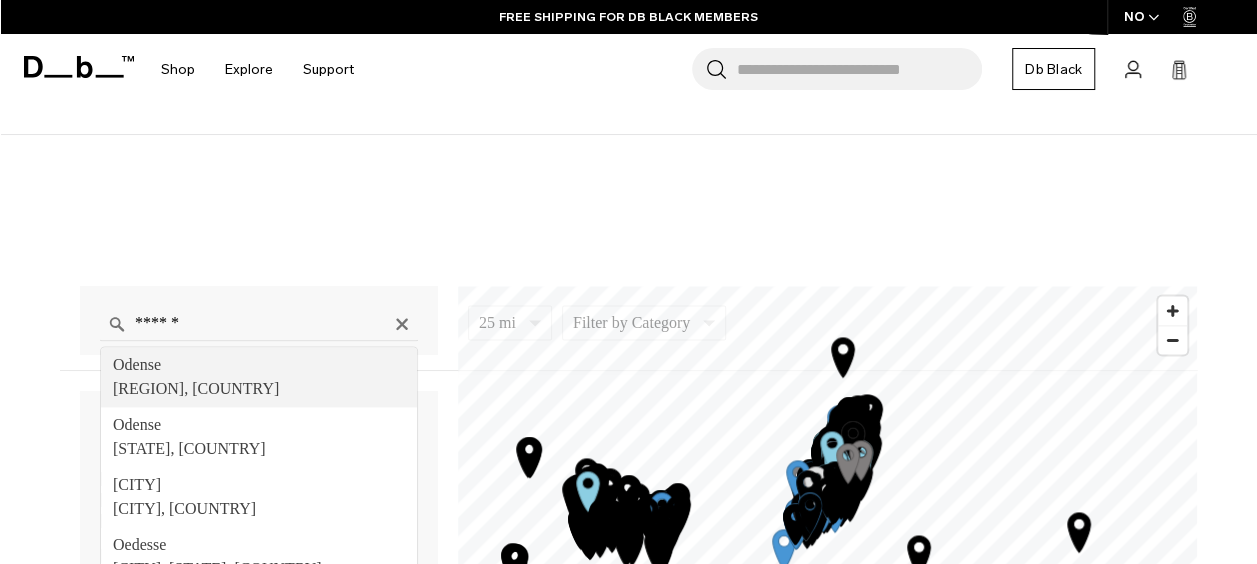type on "**********" 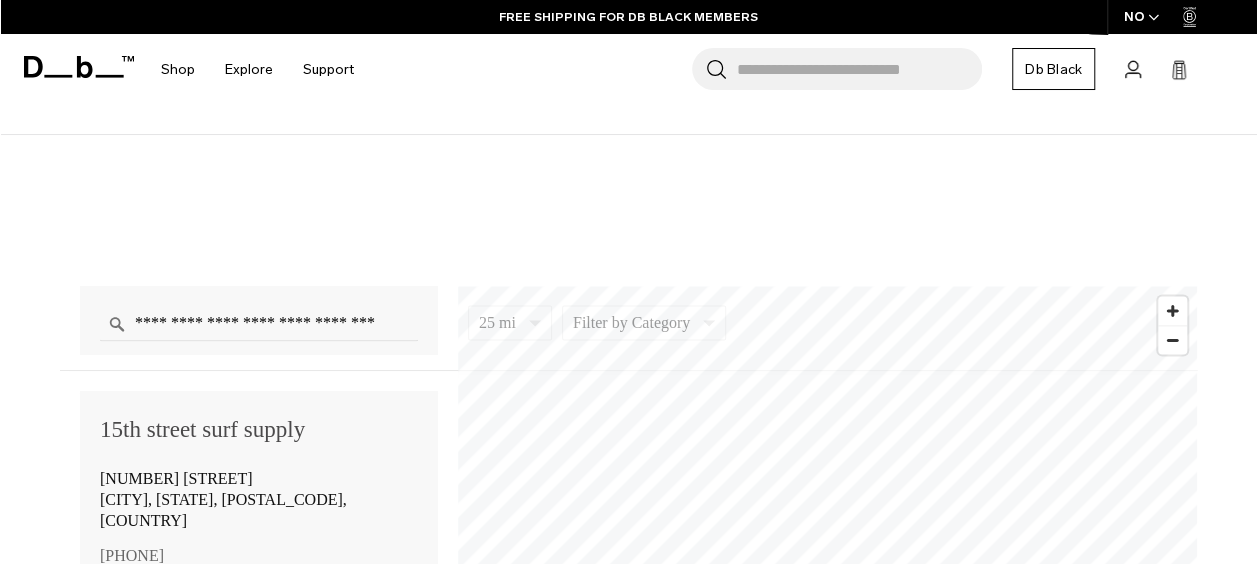 scroll, scrollTop: 0, scrollLeft: 0, axis: both 